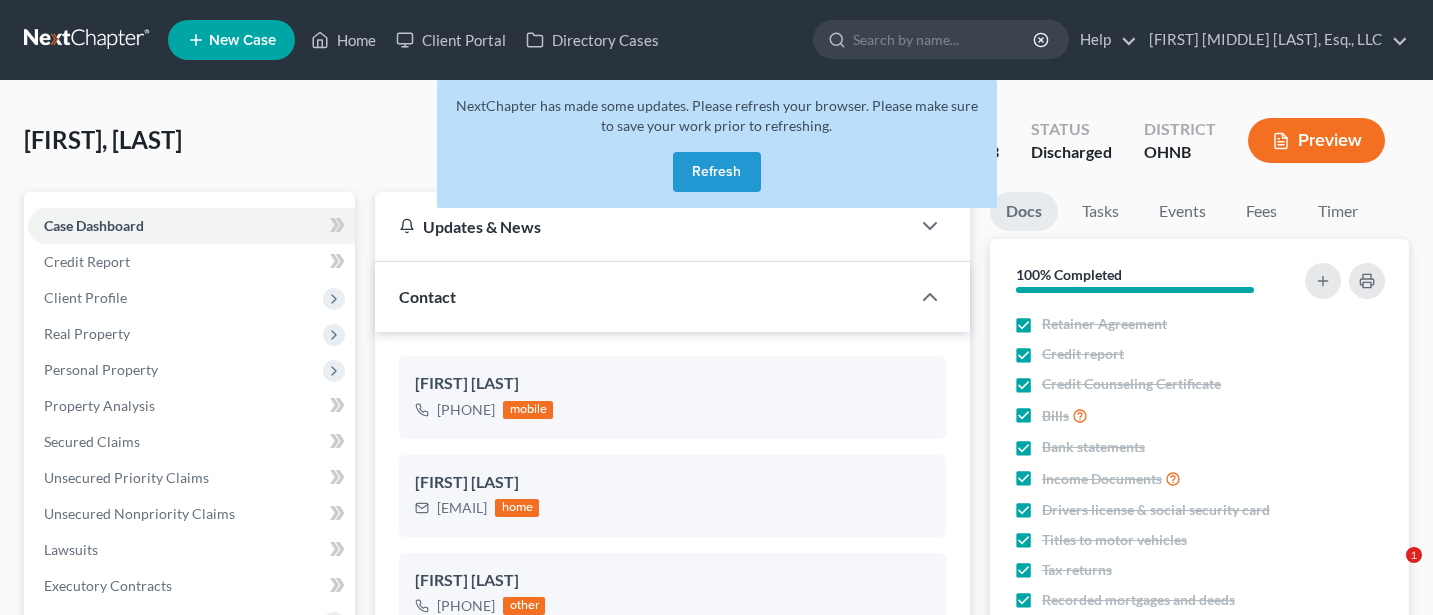 select on "4" 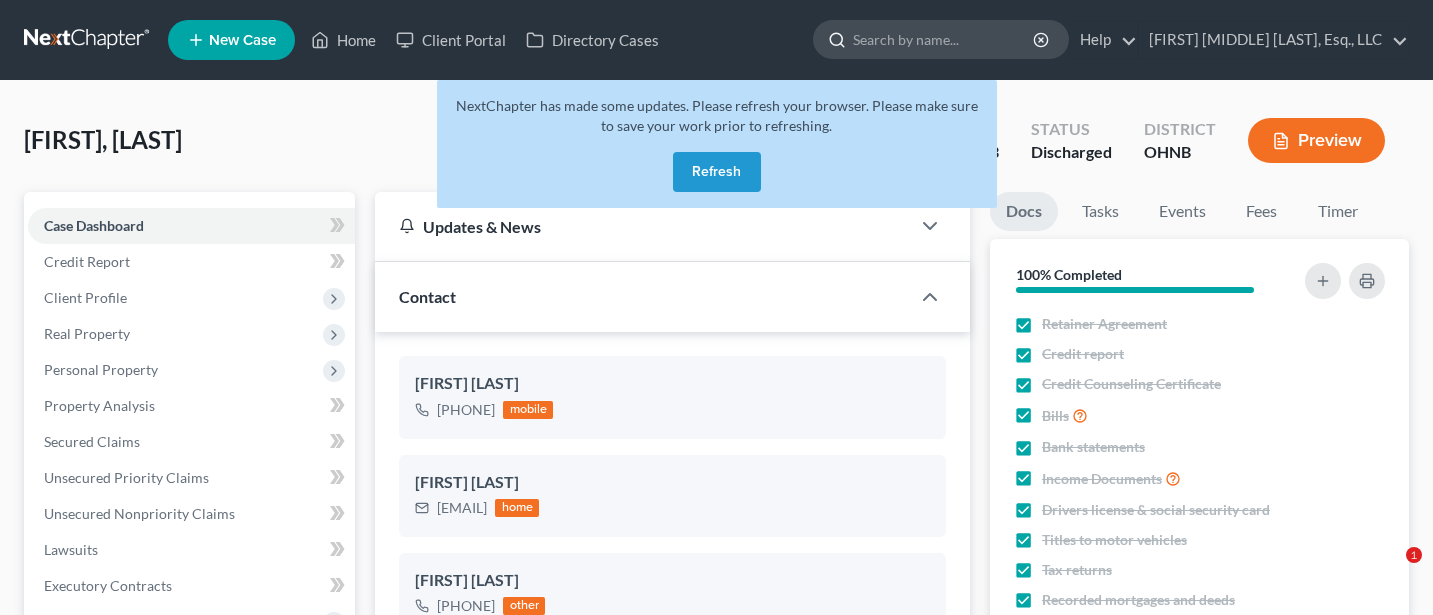 scroll, scrollTop: 0, scrollLeft: 0, axis: both 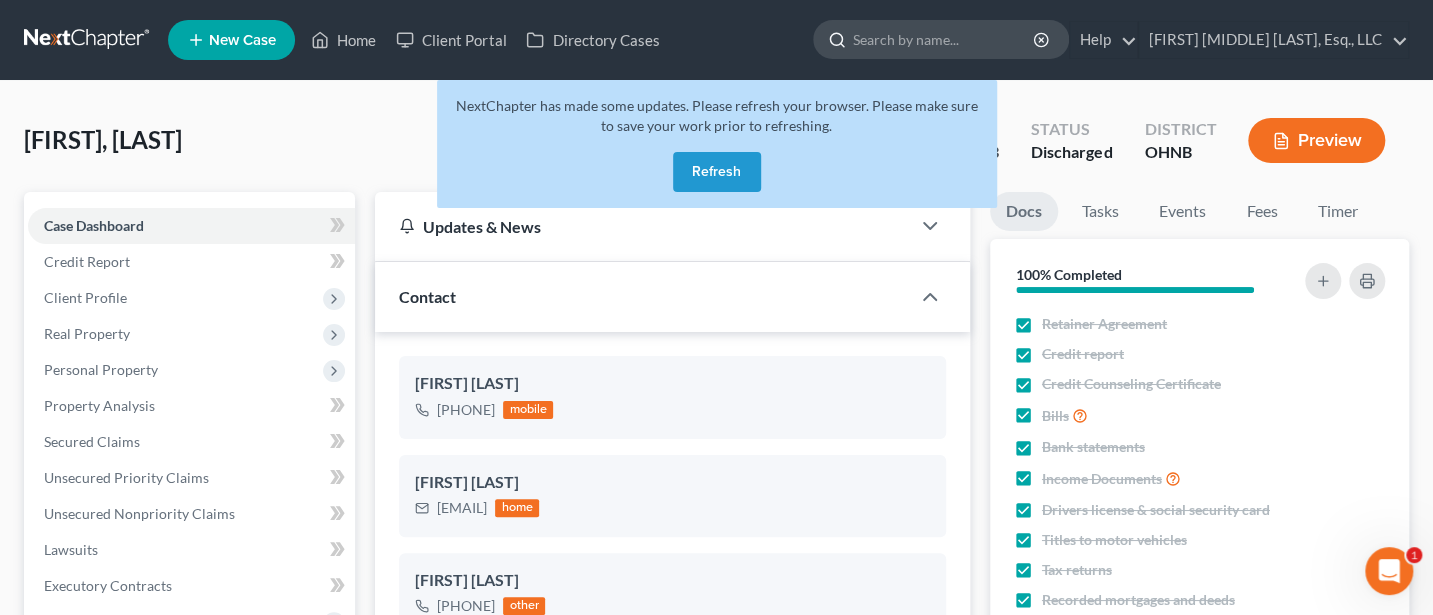 click at bounding box center (944, 39) 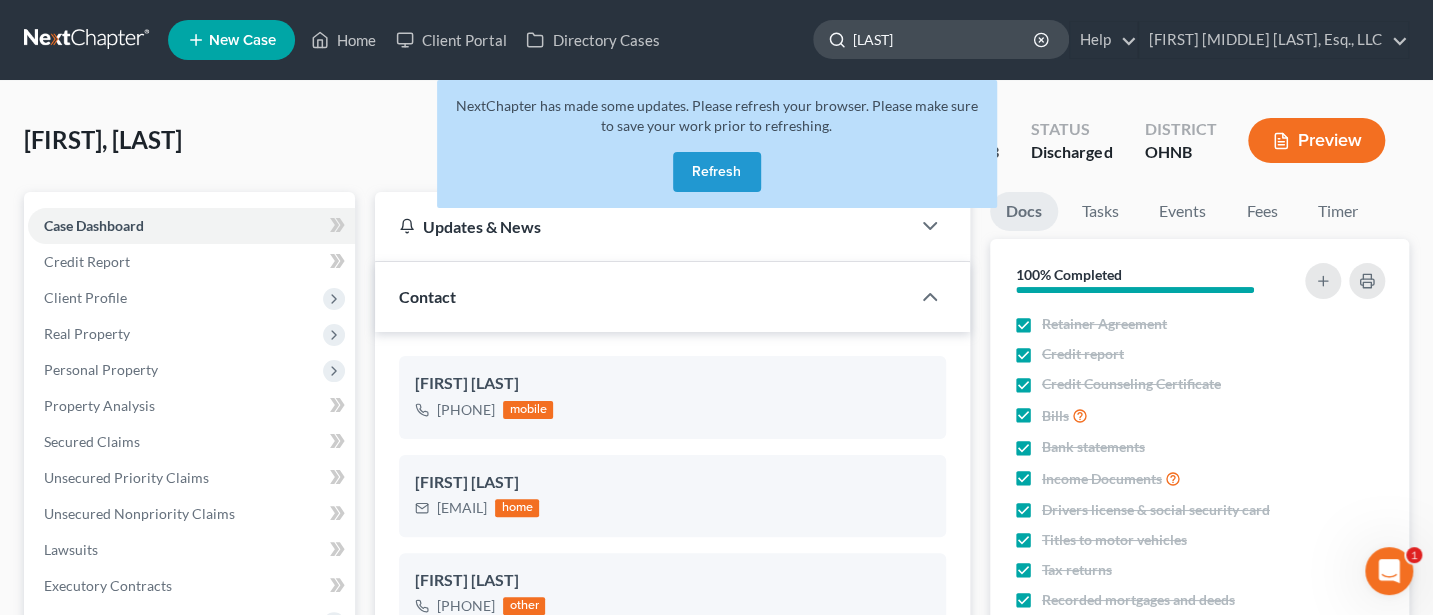 type on "[LAST]" 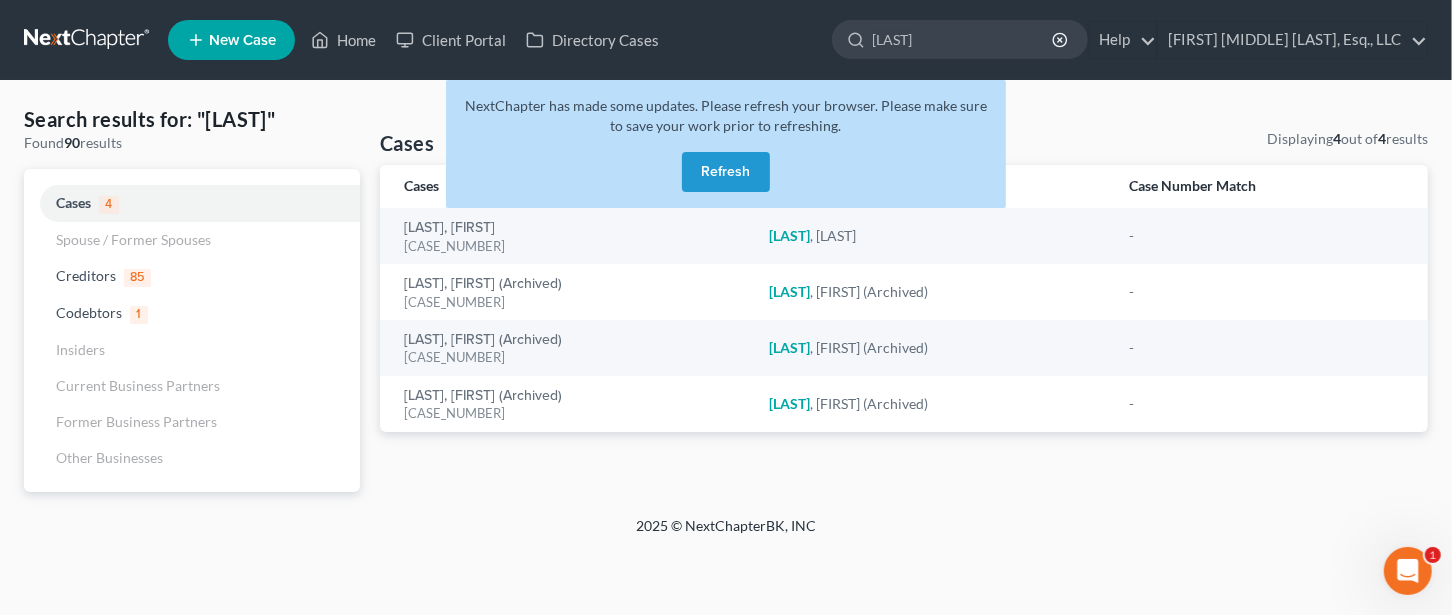 click on "Refresh" at bounding box center [726, 172] 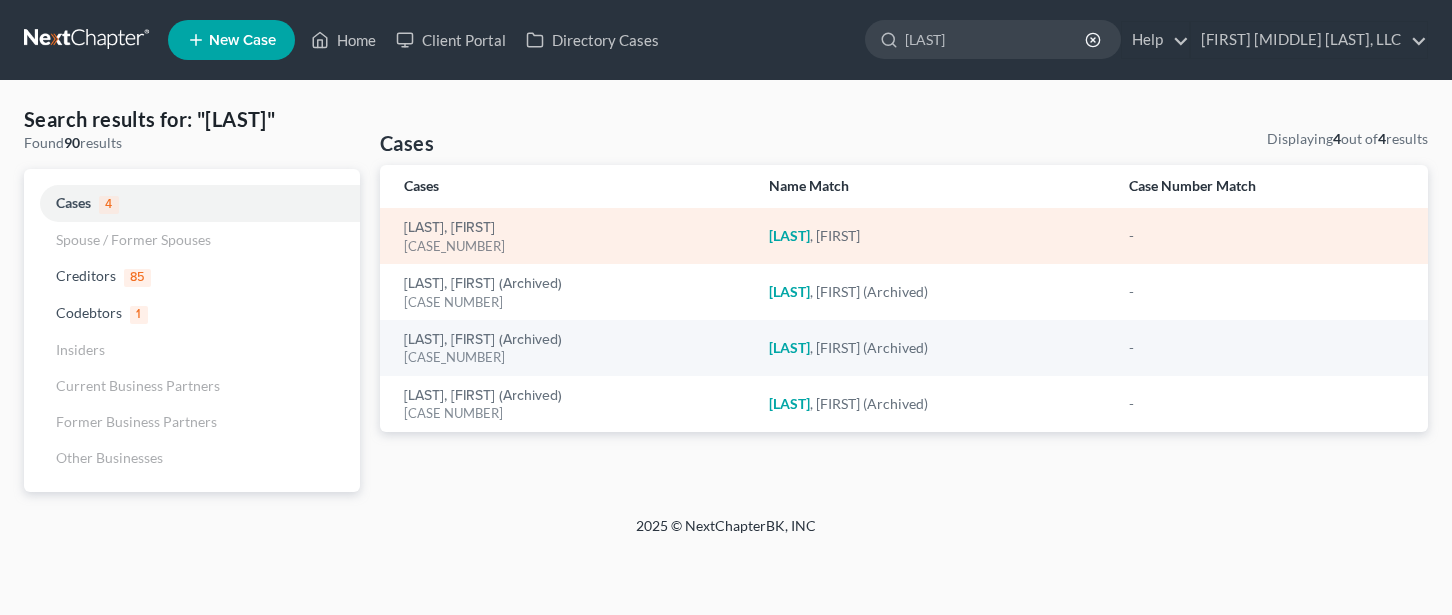 scroll, scrollTop: 0, scrollLeft: 0, axis: both 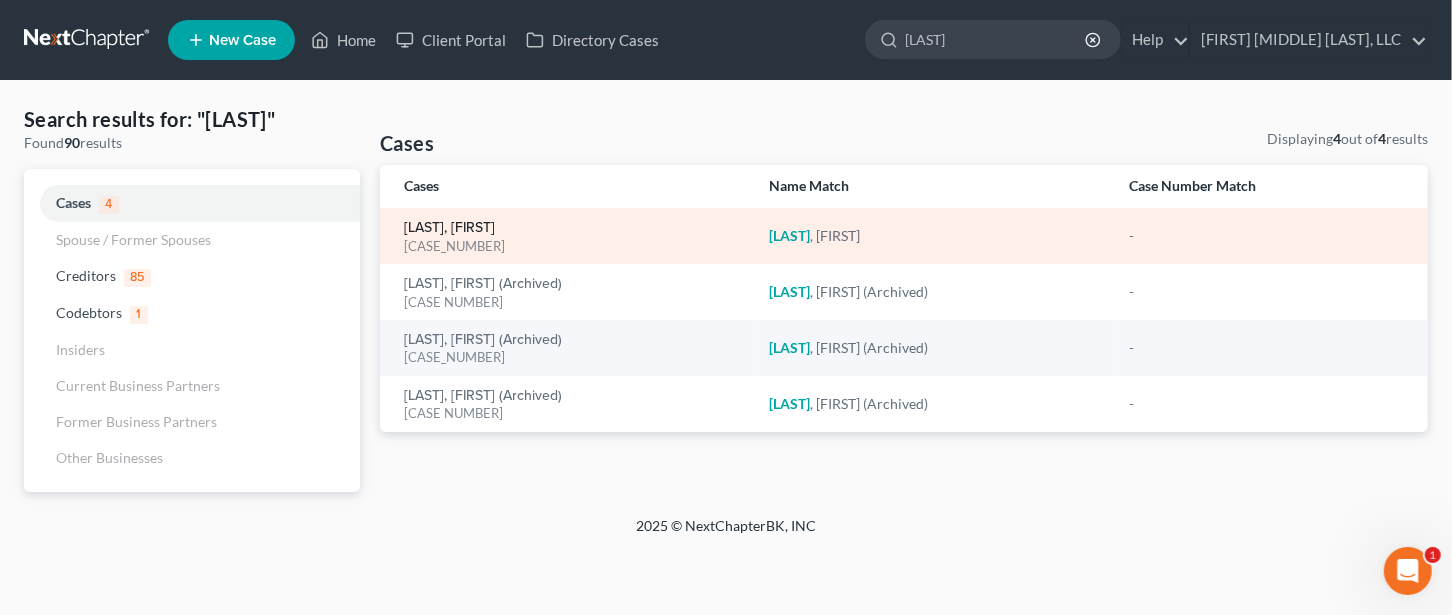 click on "[LAST], [FIRST]" at bounding box center [449, 228] 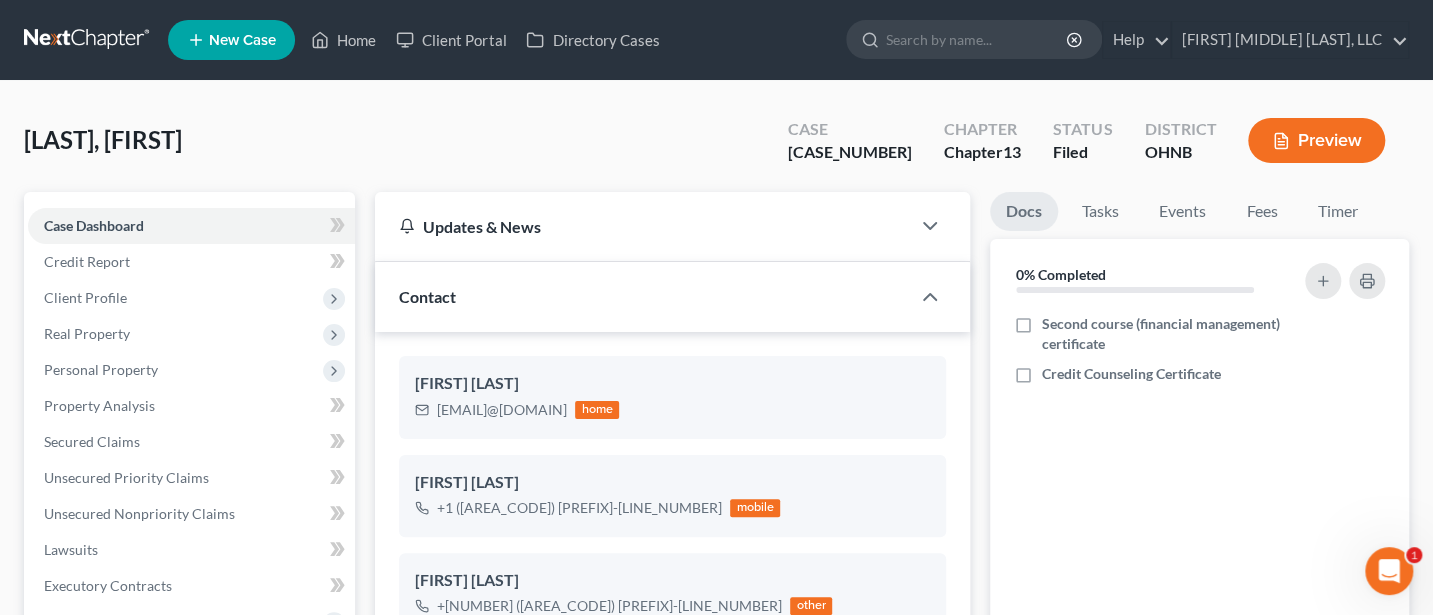 scroll, scrollTop: 143, scrollLeft: 0, axis: vertical 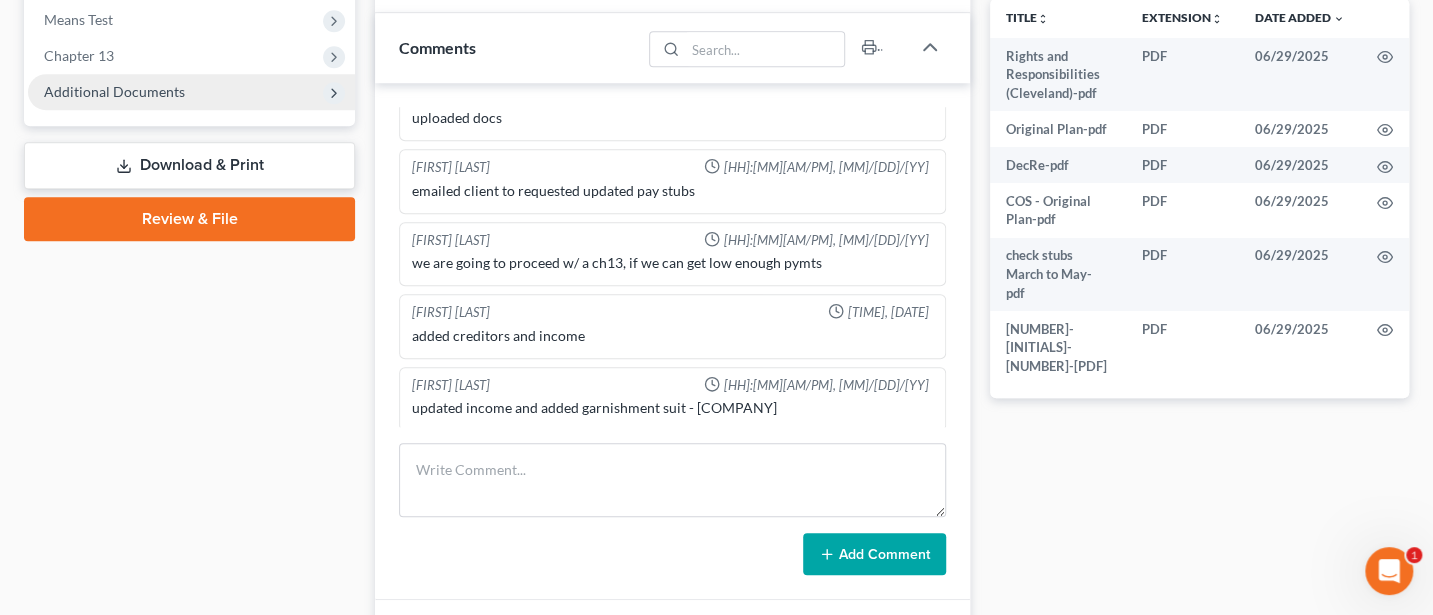 click on "Additional Documents" at bounding box center (191, 92) 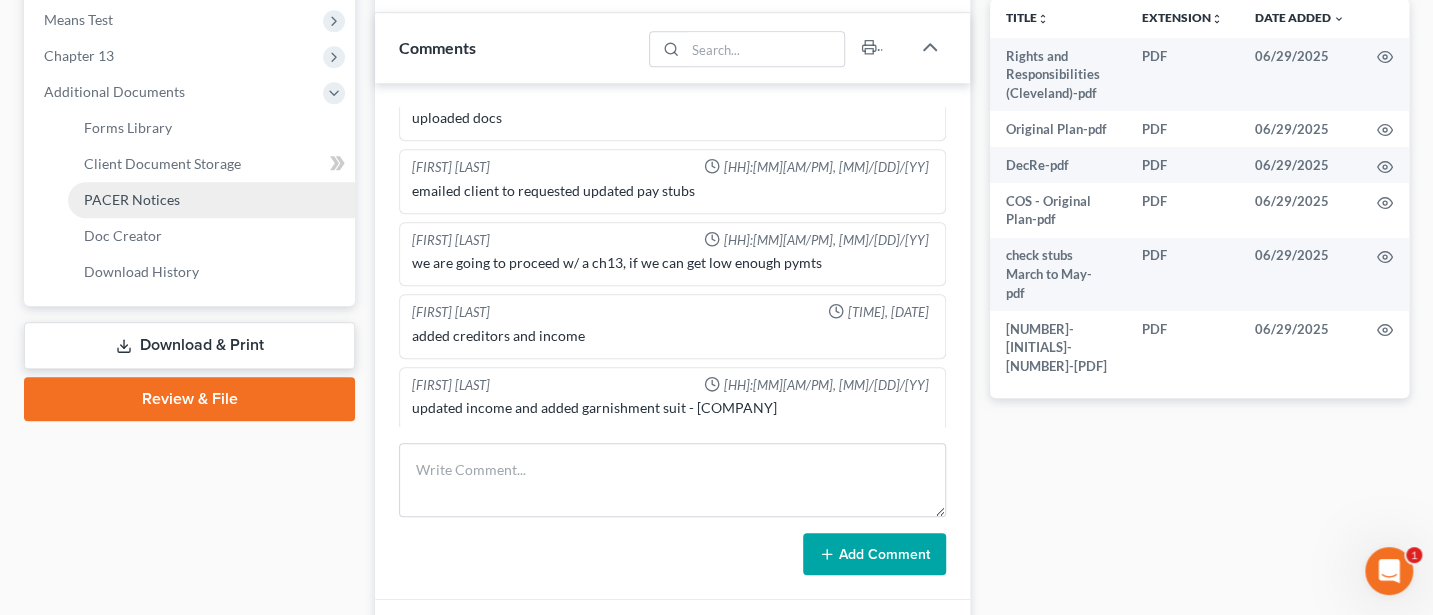 click on "PACER Notices" at bounding box center (132, 199) 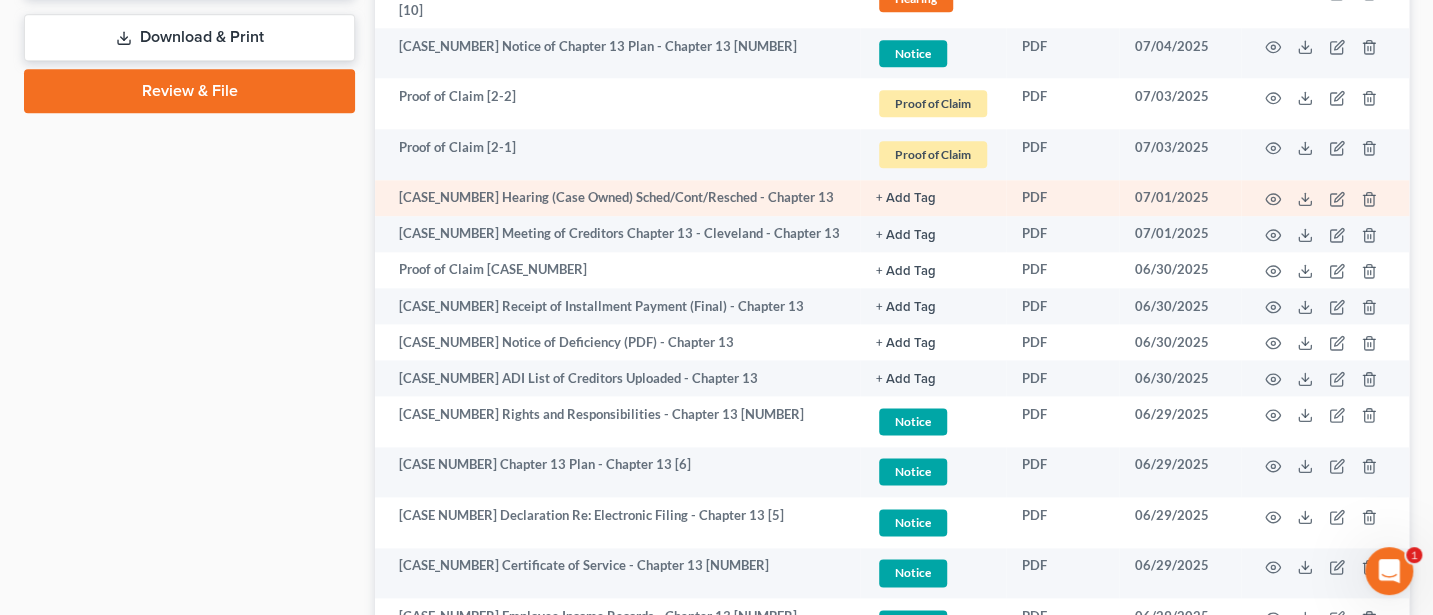 scroll, scrollTop: 1066, scrollLeft: 0, axis: vertical 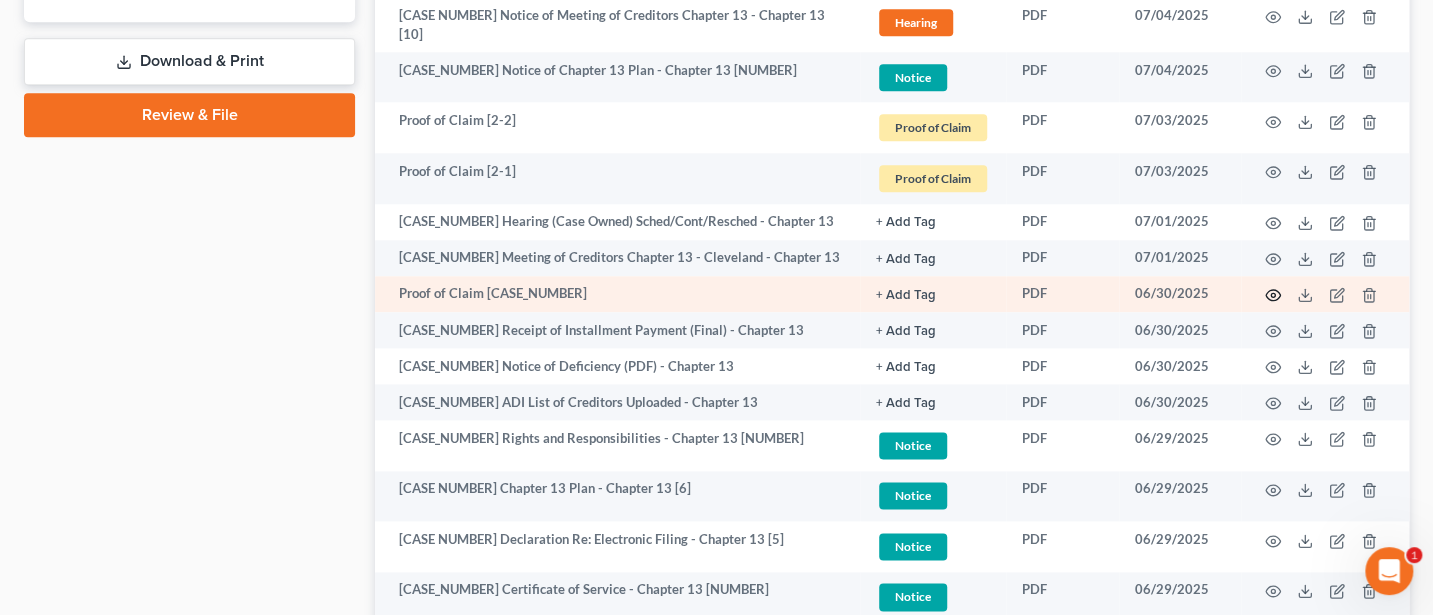 click 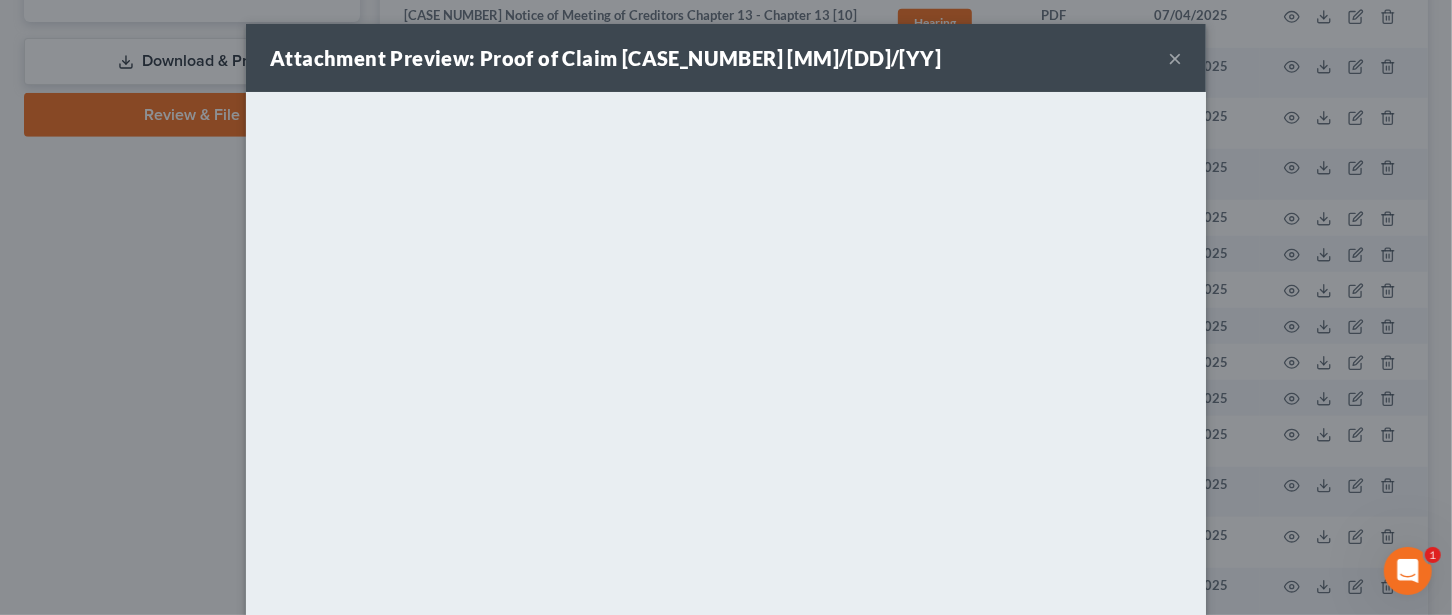 click on "×" at bounding box center [1175, 58] 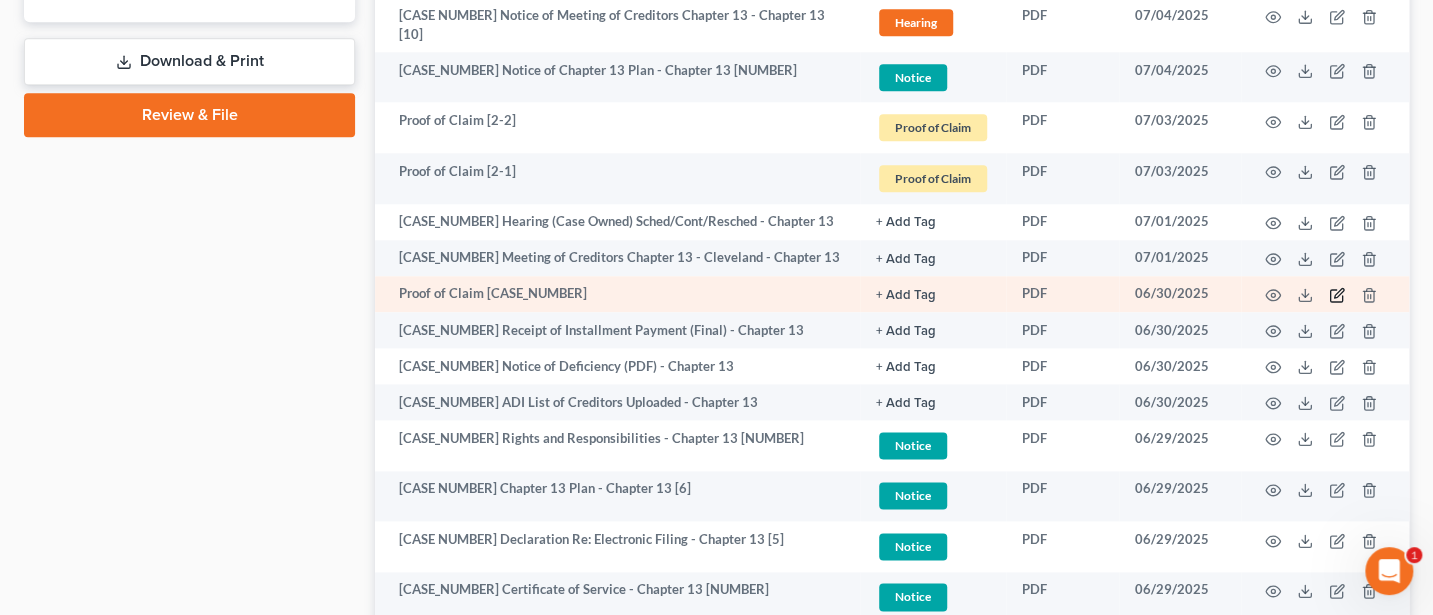 click 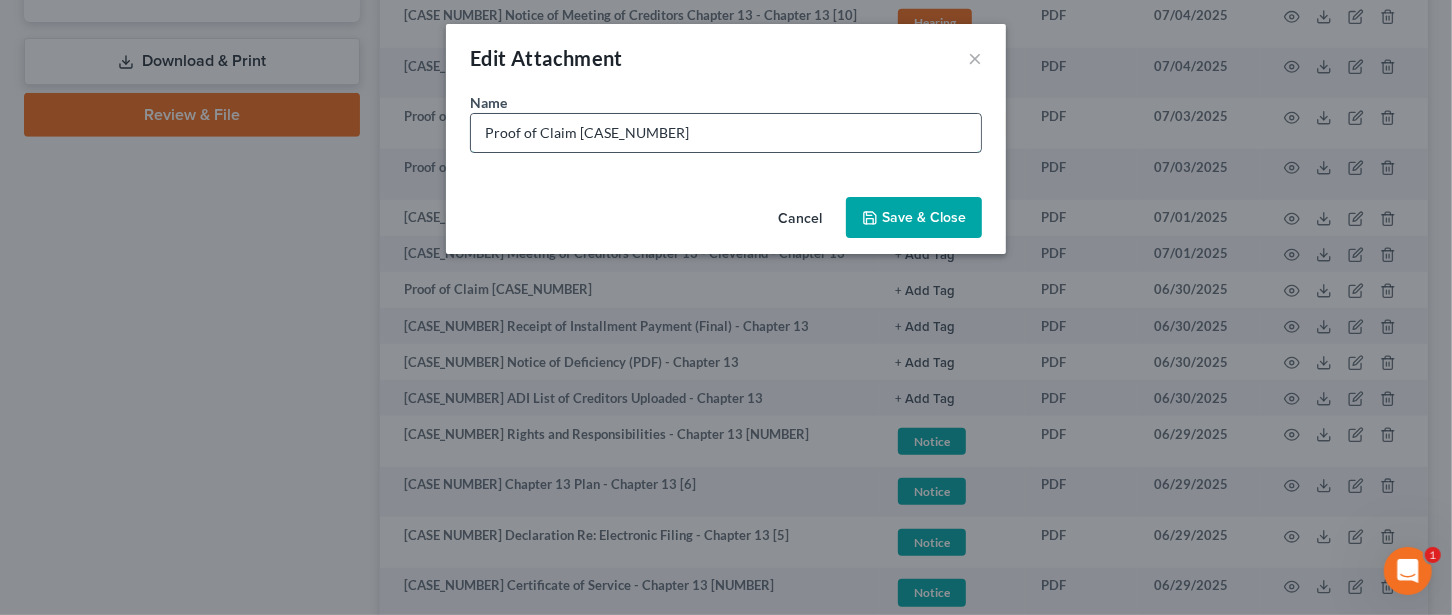 click on "Proof of Claim 25-12734-skk" at bounding box center [726, 133] 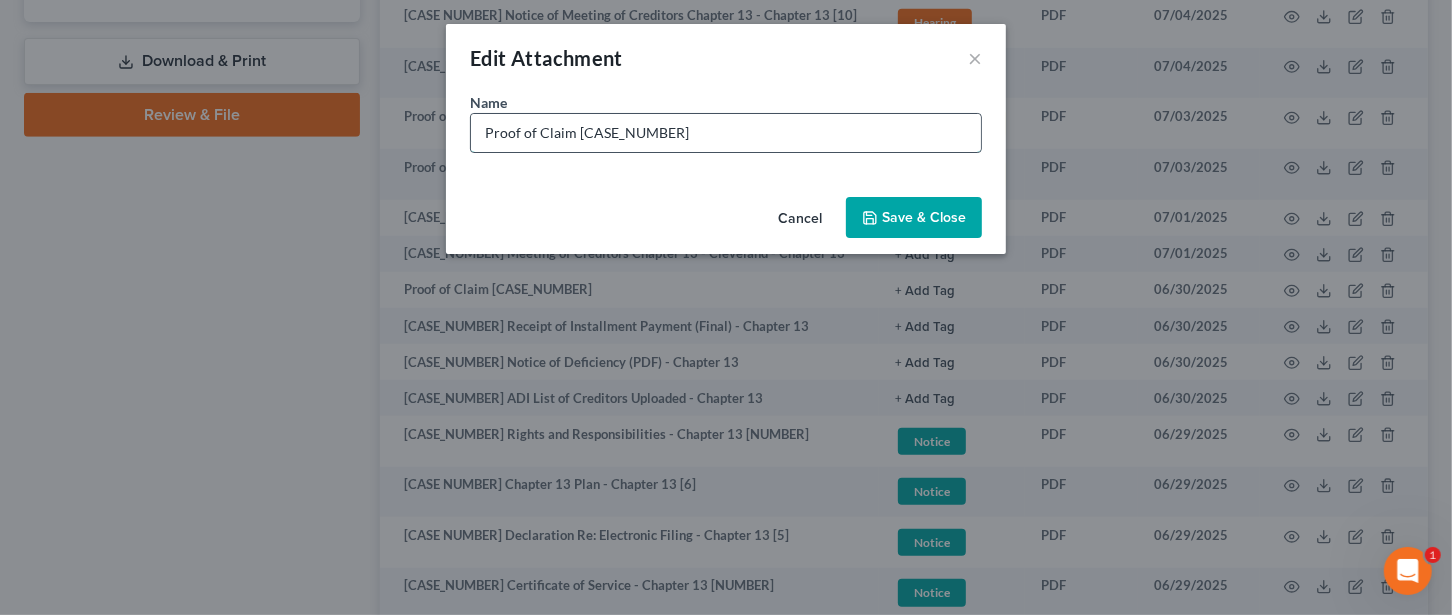drag, startPoint x: 718, startPoint y: 134, endPoint x: 578, endPoint y: 129, distance: 140.08926 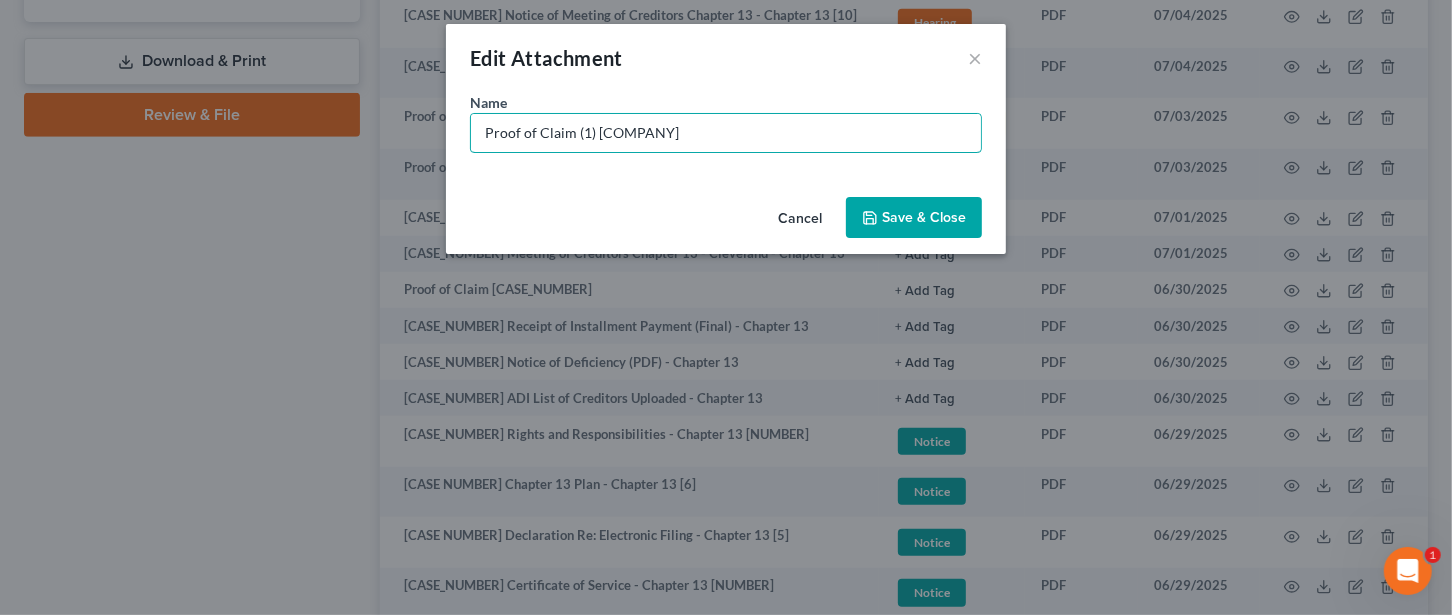 type on "Proof of Claim (1) Lendmark Financial" 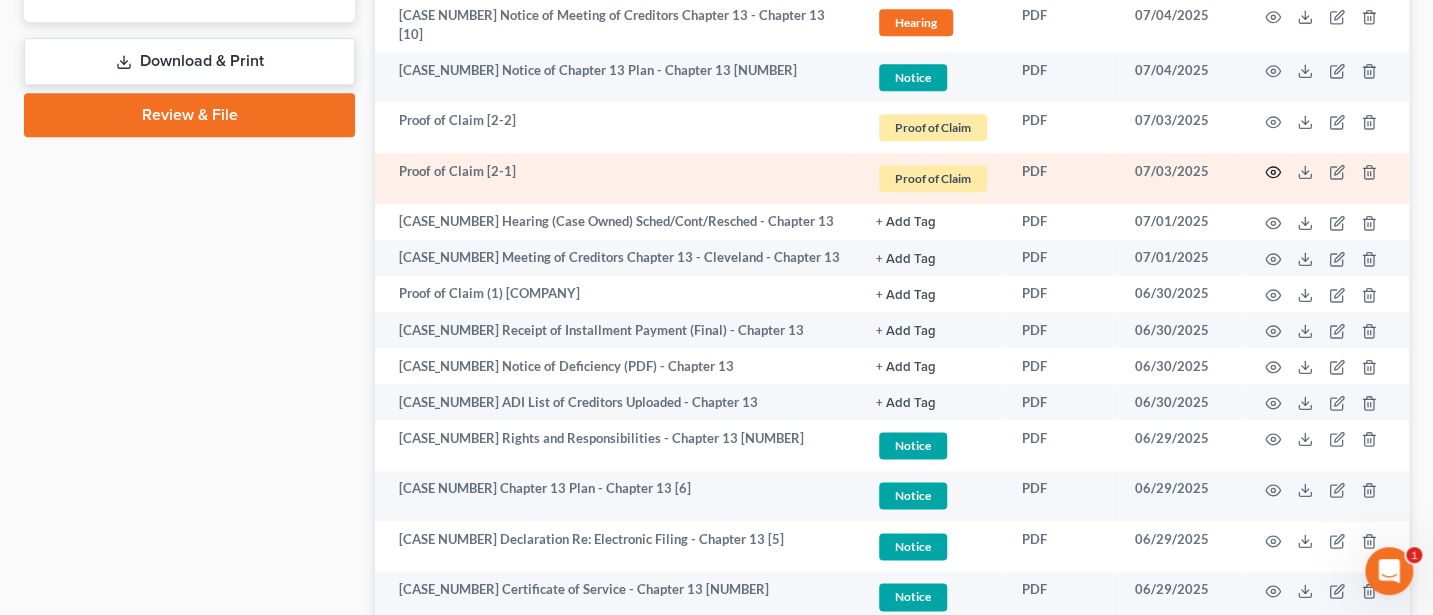 click 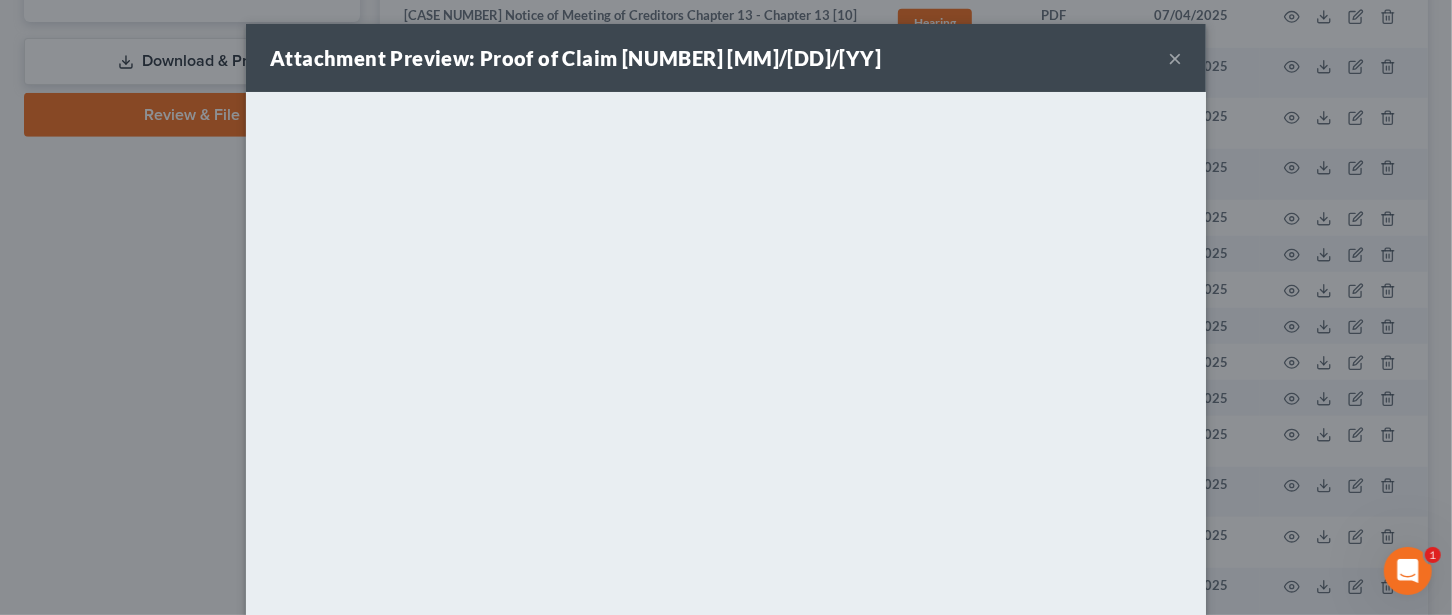 click on "×" at bounding box center (1175, 58) 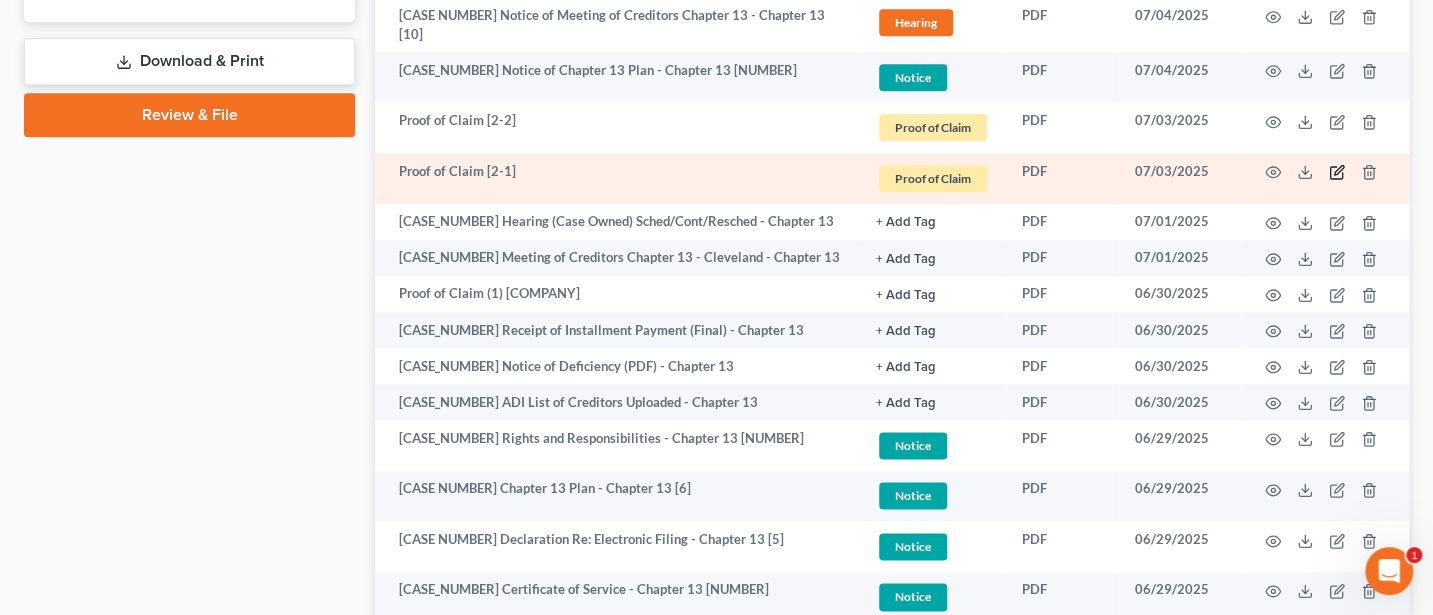 click 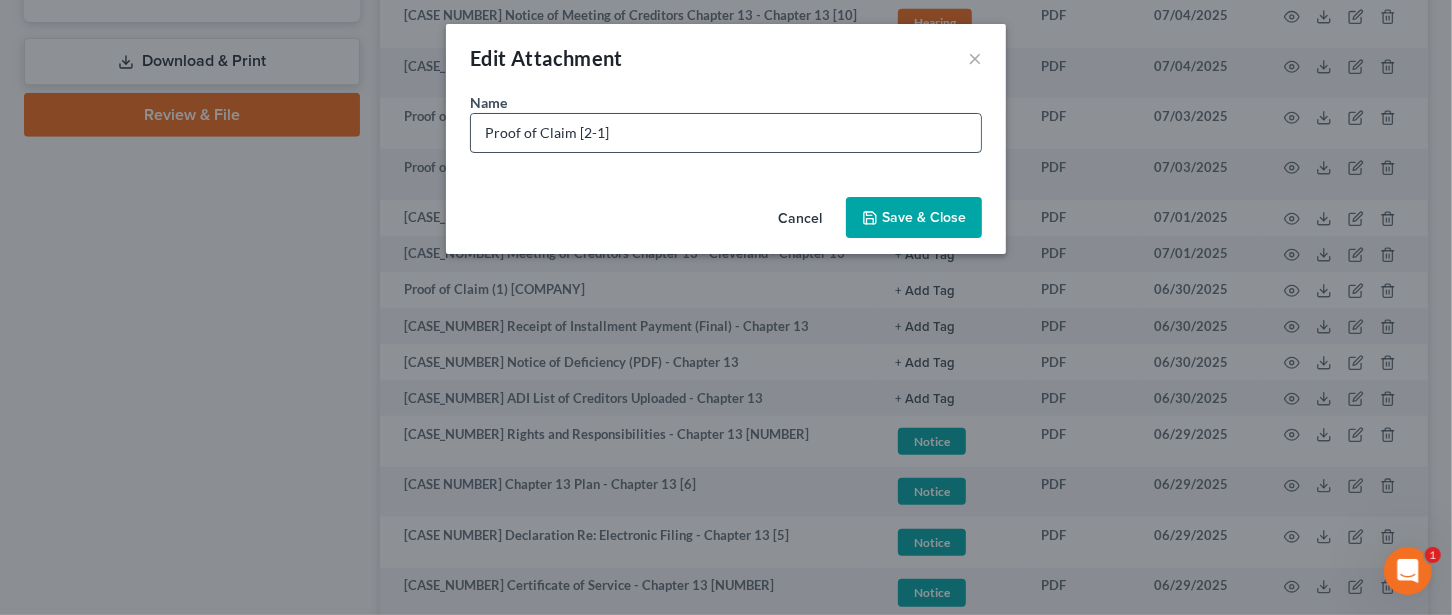 click on "Proof of Claim [2-1]" at bounding box center (726, 133) 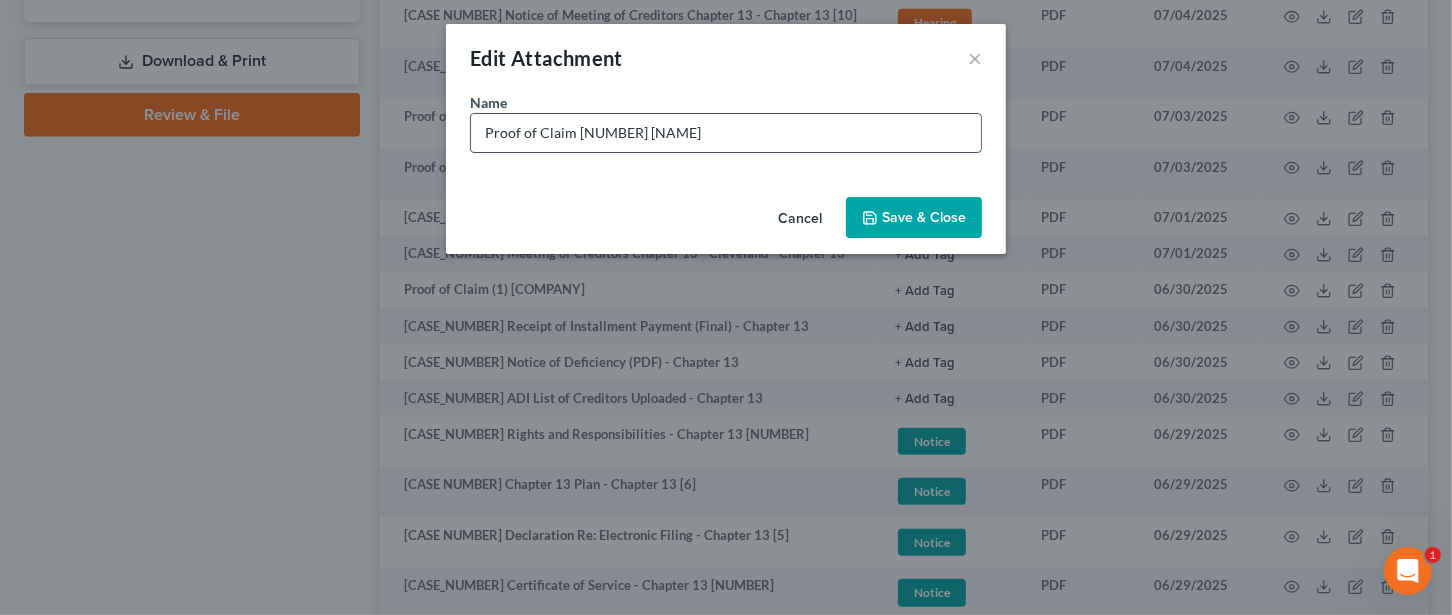 type on "Proof of Claim [2-1] Avid Acceptance" 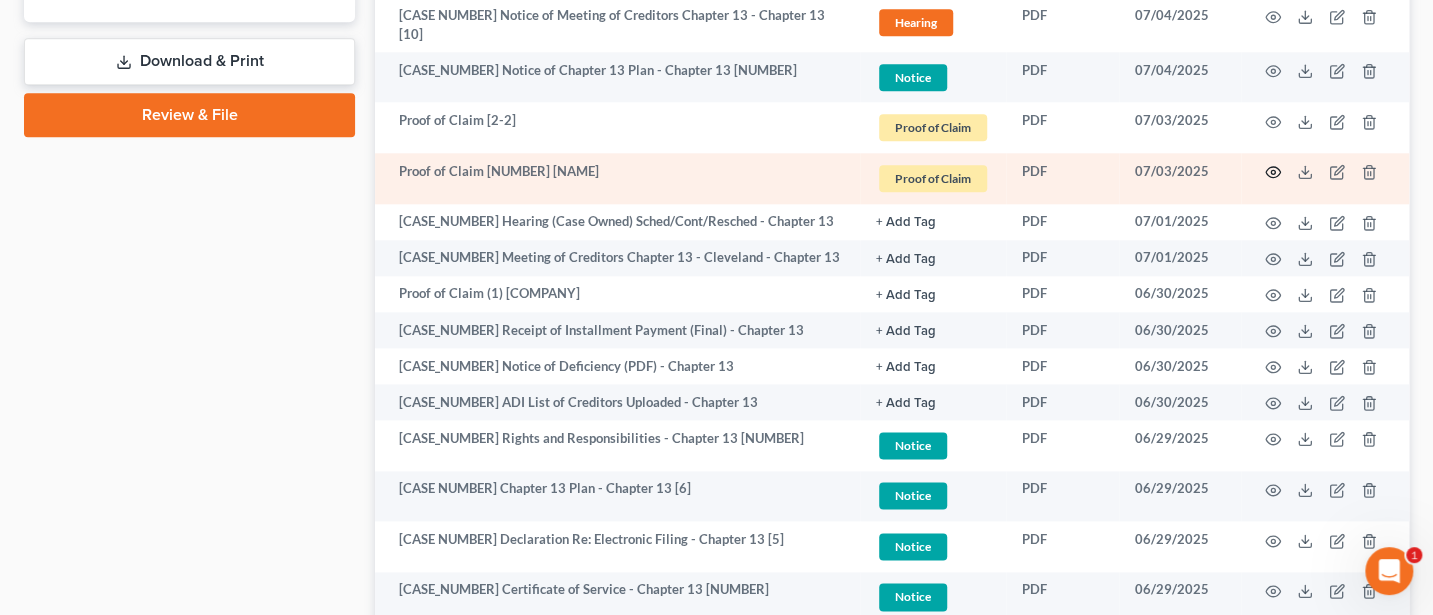 click 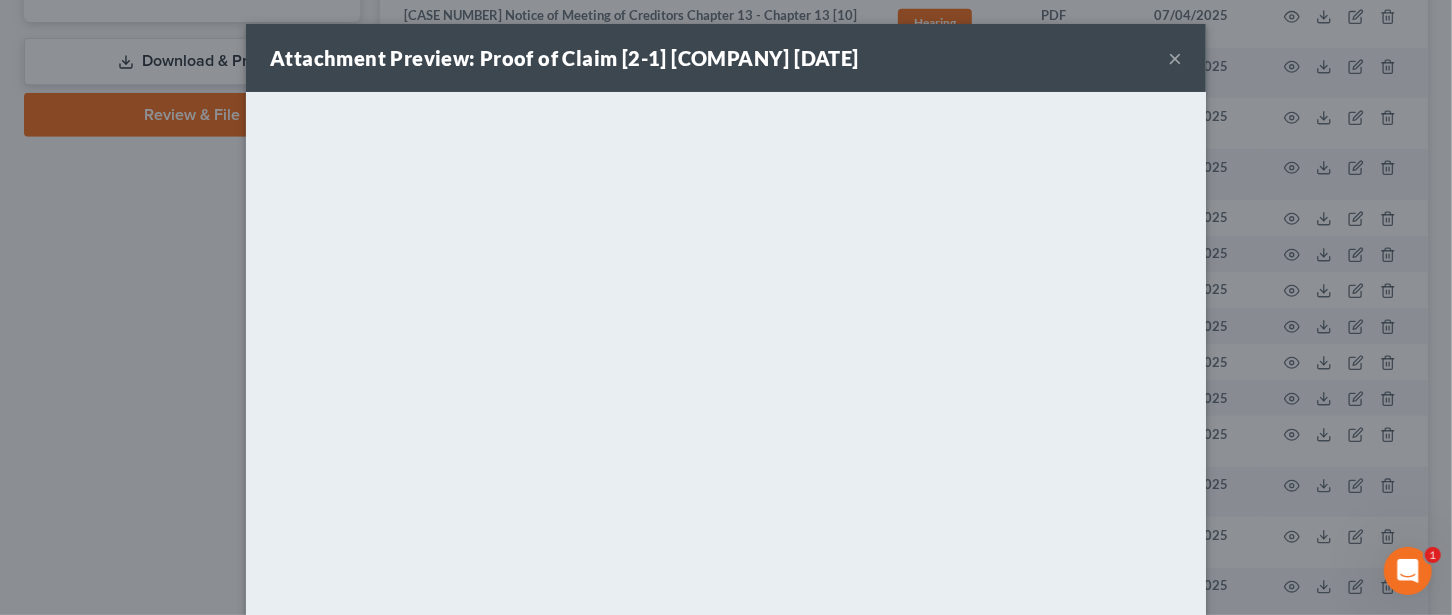 click on "×" at bounding box center [1175, 58] 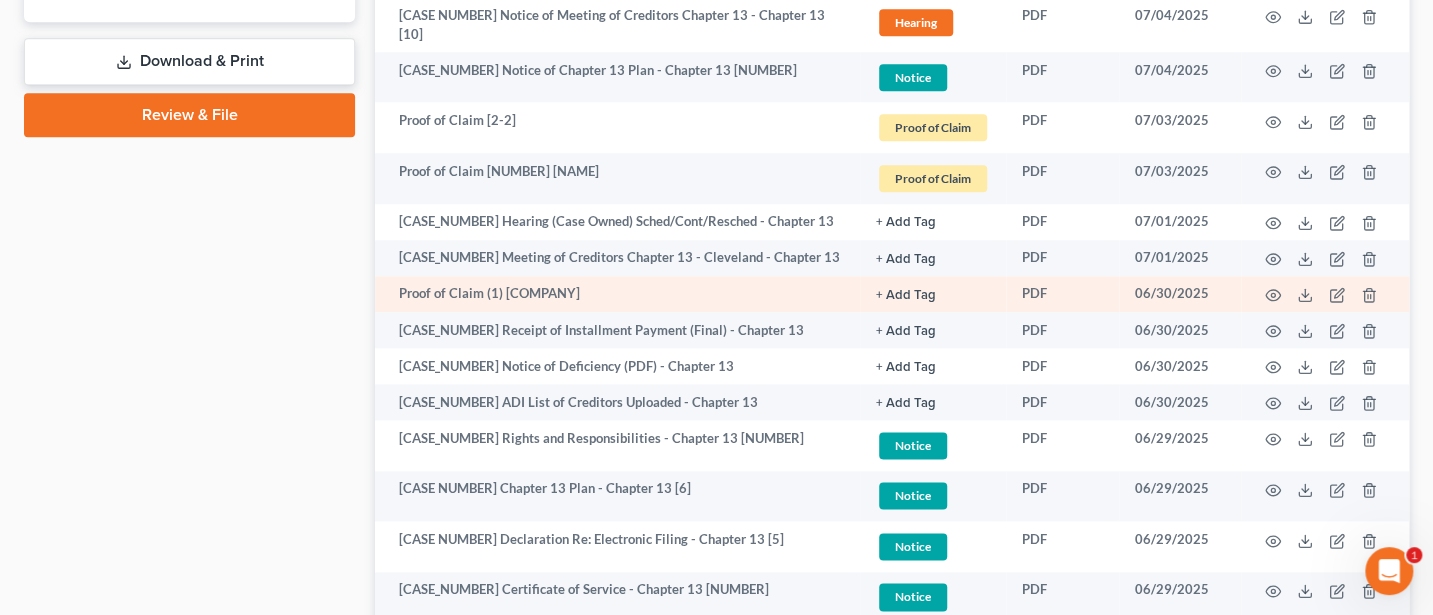 click on "+ Add Tag" at bounding box center [906, 222] 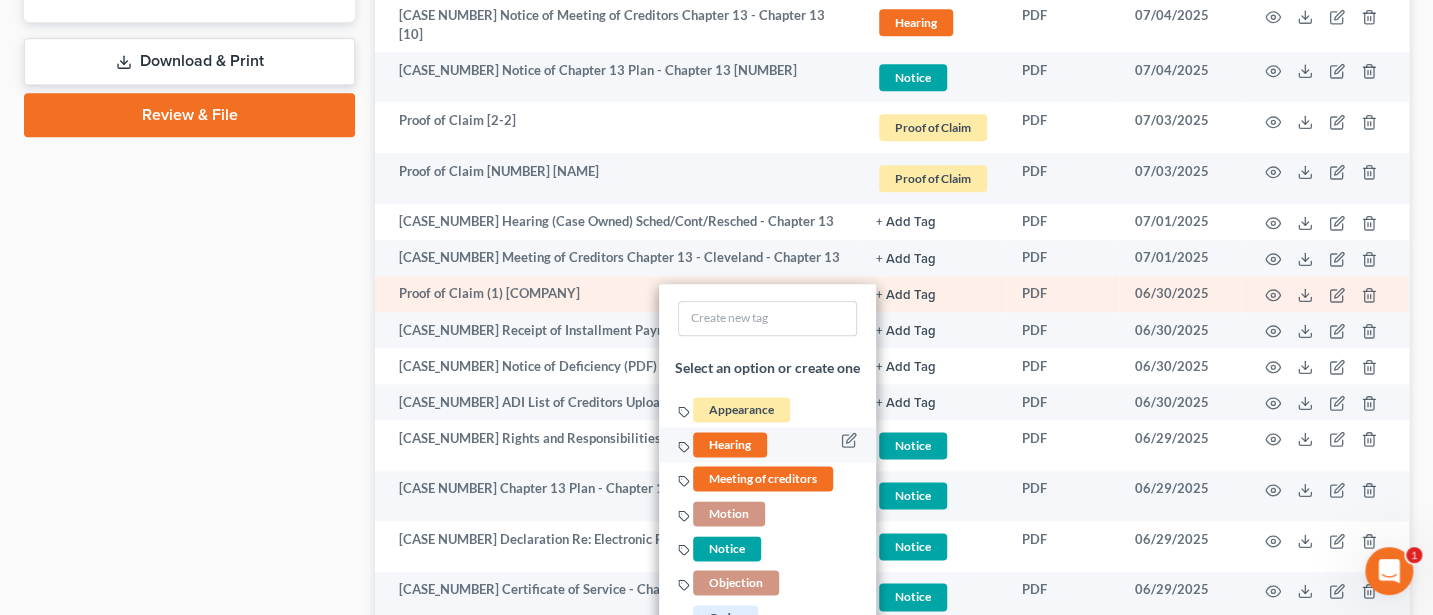 scroll, scrollTop: 1333, scrollLeft: 0, axis: vertical 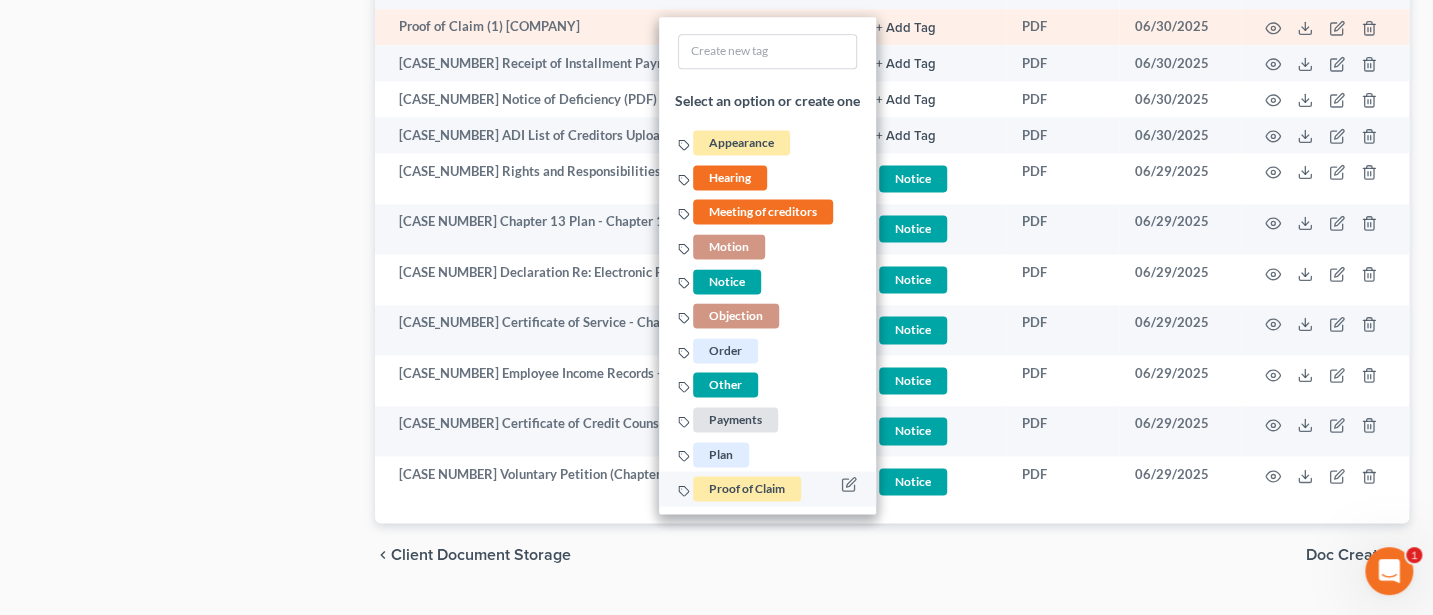 click on "Proof of Claim" at bounding box center (747, 489) 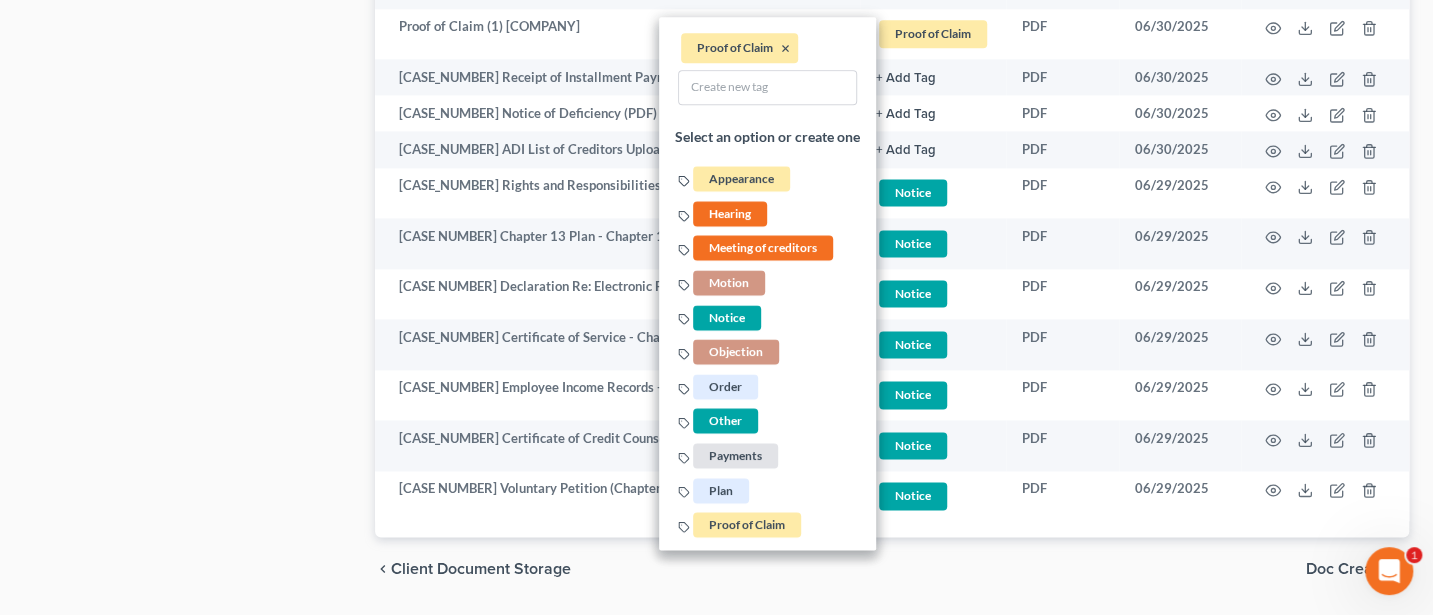click on "Case Dashboard
Payments
Invoices
Payments
Payments
Credit Report
Client Profile" at bounding box center (189, -270) 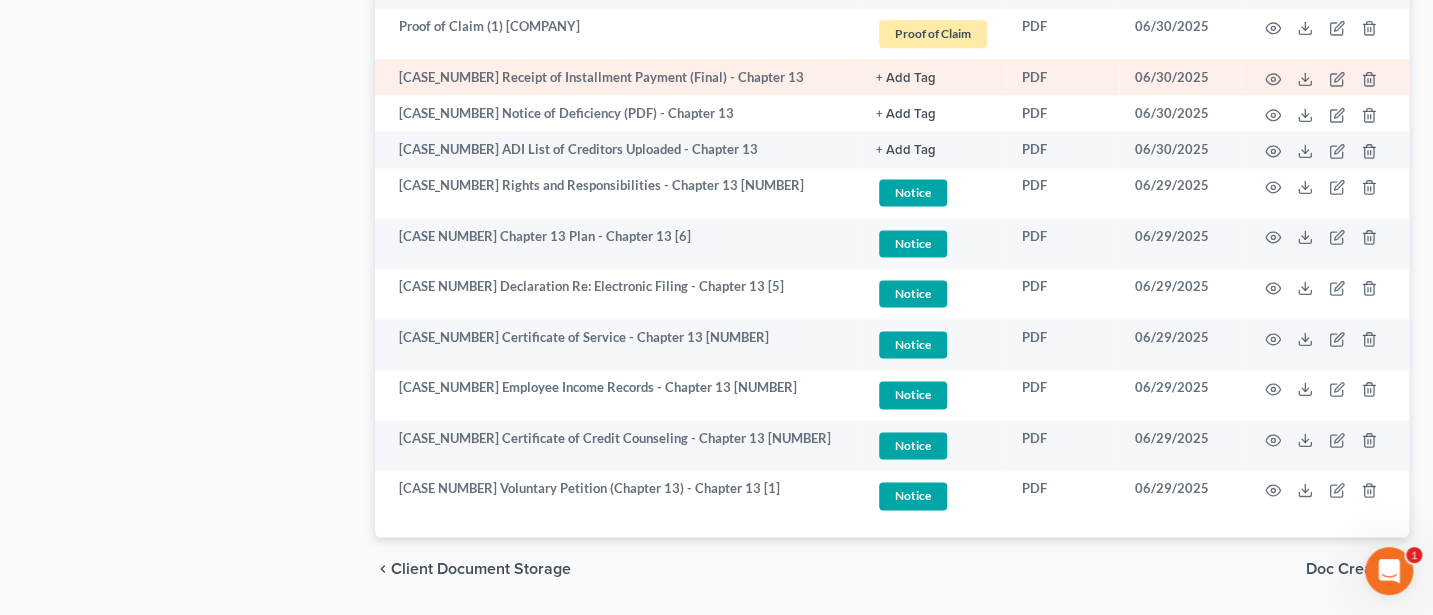 click on "+ Add Tag" at bounding box center (906, -45) 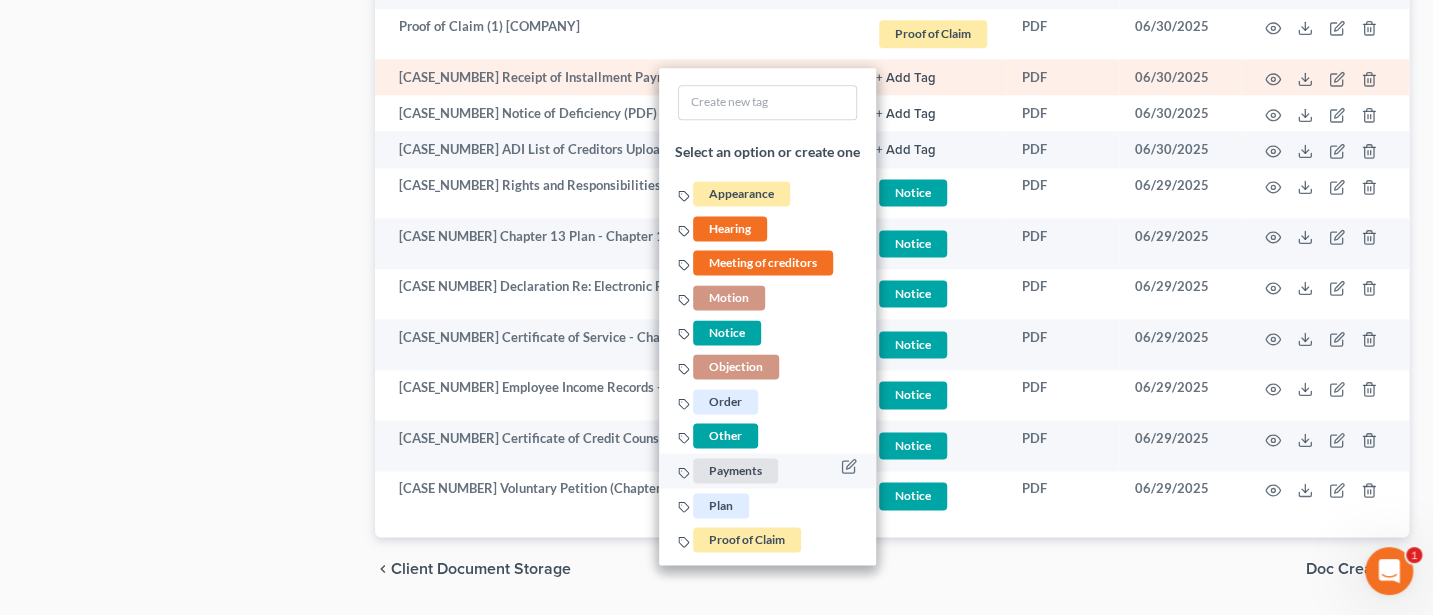 click on "Payments" at bounding box center [735, 470] 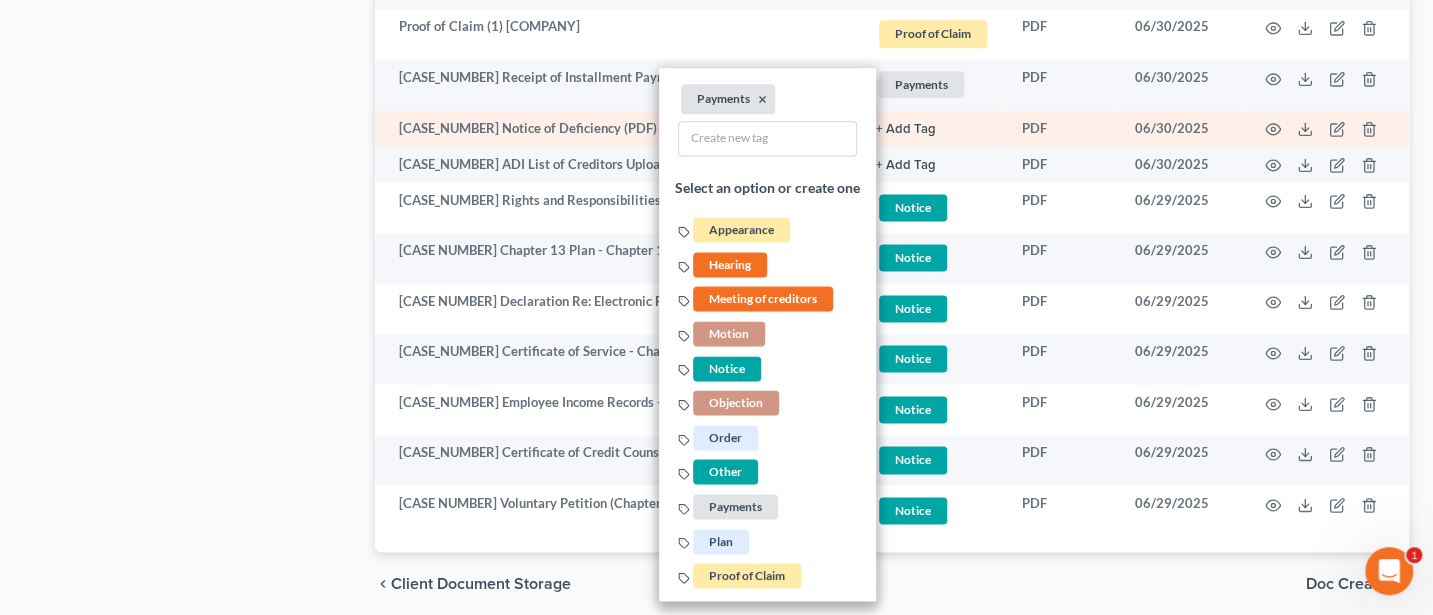 click on "+ Add Tag" at bounding box center (906, -45) 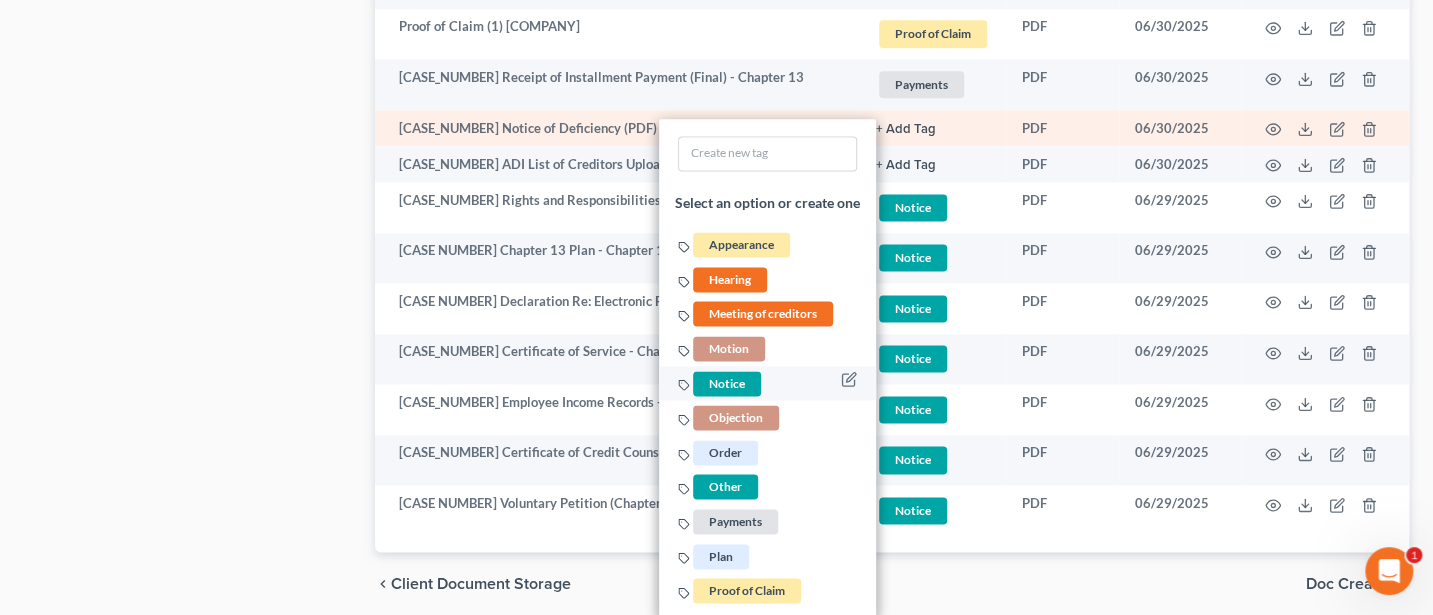 click on "Notice" at bounding box center (727, 382) 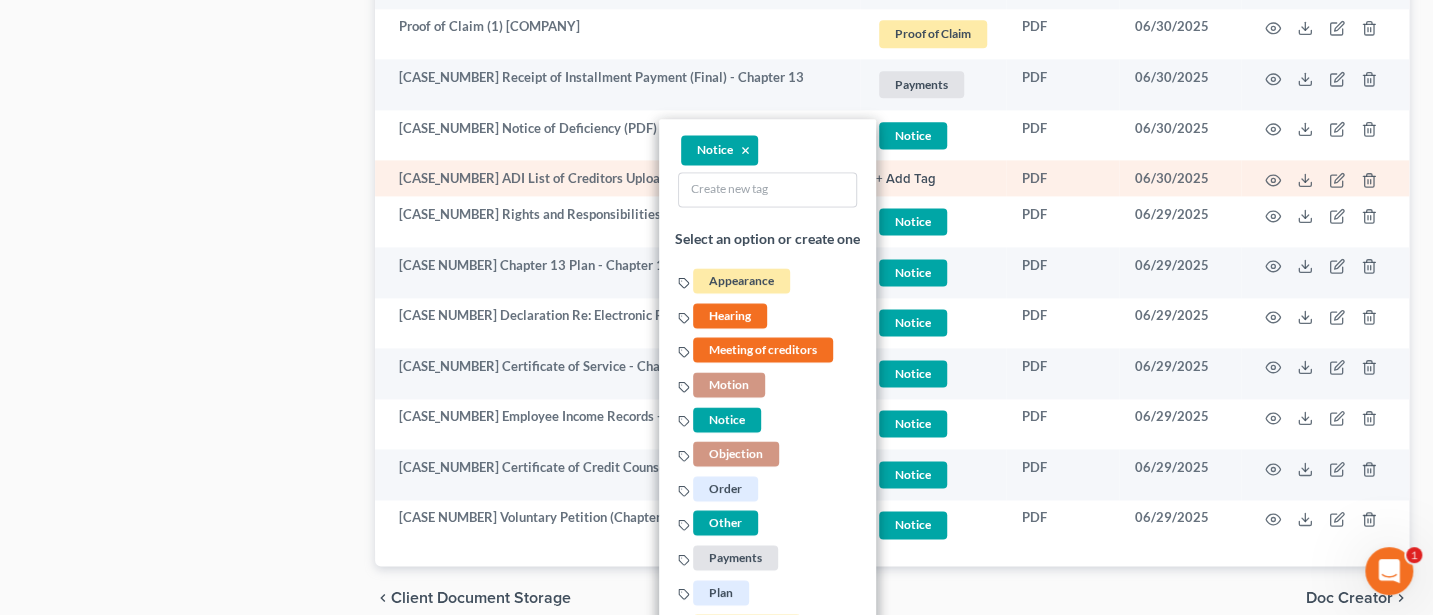 click on "+ Add Tag" at bounding box center [906, -45] 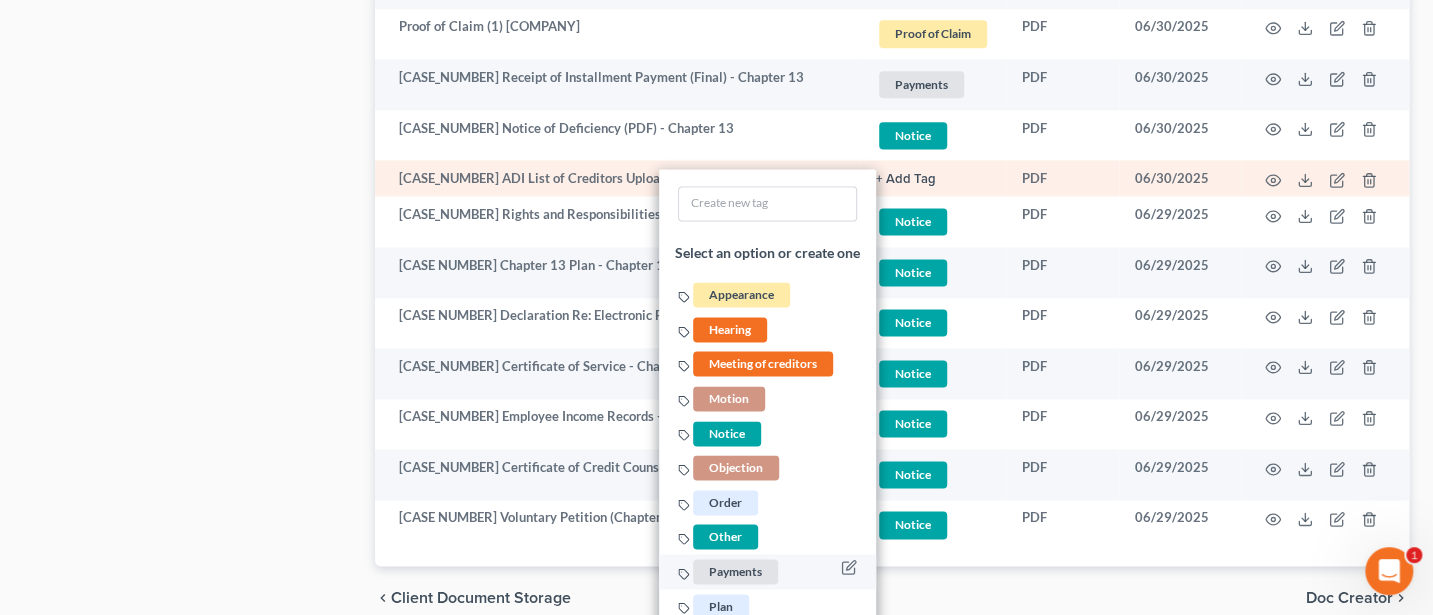 scroll, scrollTop: 1418, scrollLeft: 0, axis: vertical 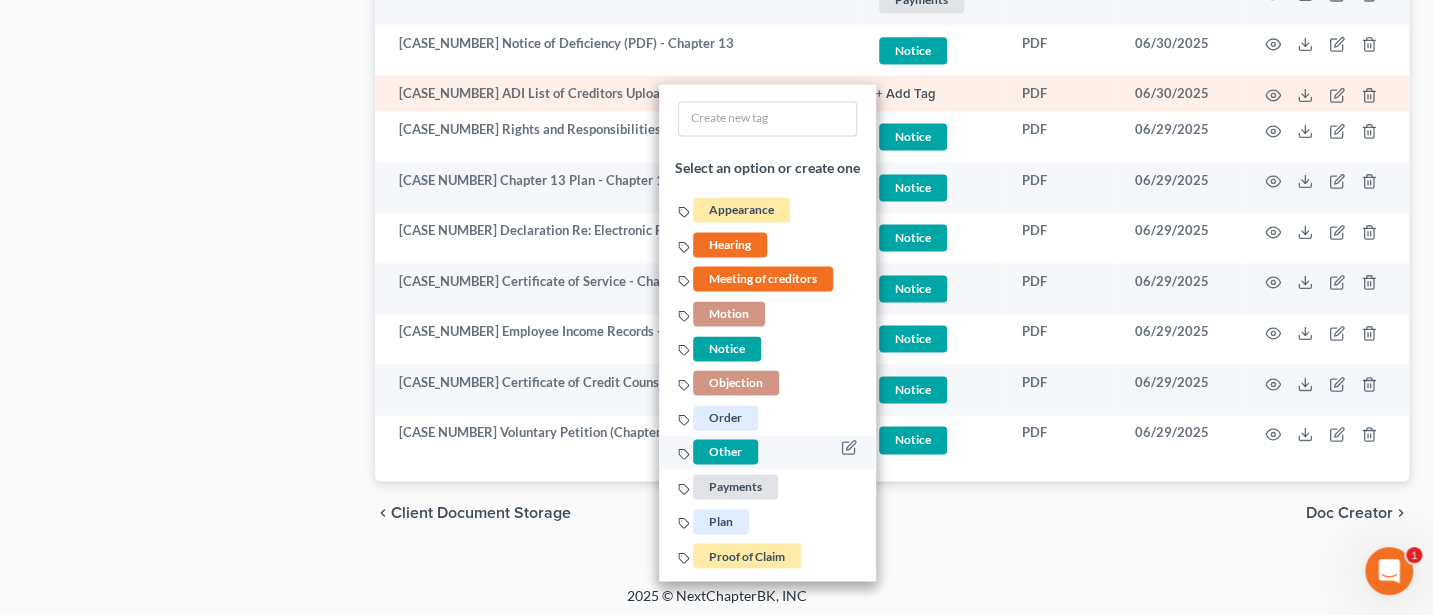 click on "Other" at bounding box center (725, 451) 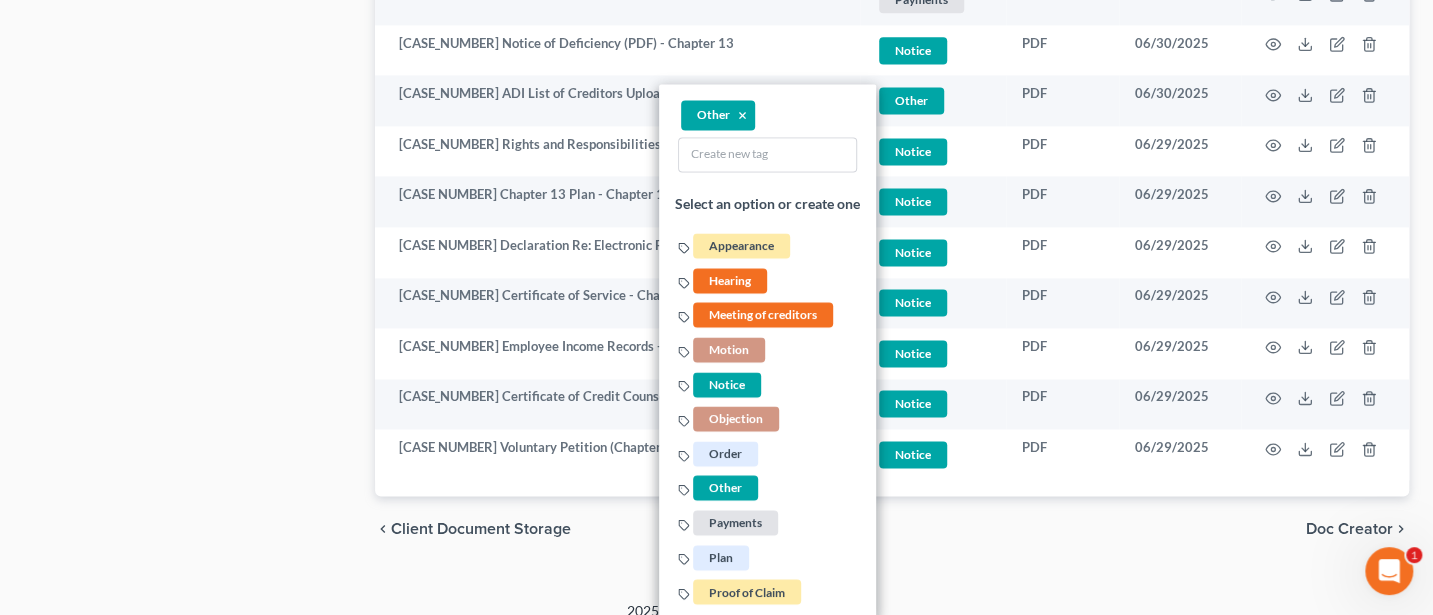 click on "Case Dashboard
Payments
Invoices
Payments
Payments
Credit Report
Client Profile" at bounding box center (189, -333) 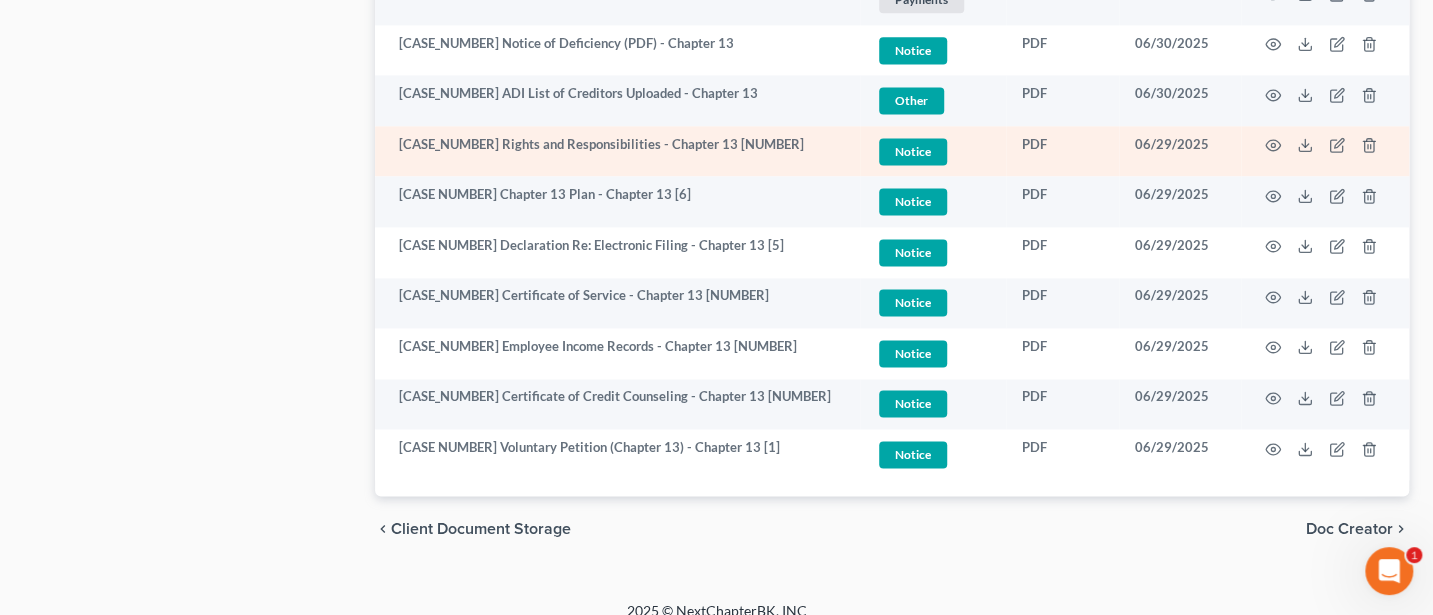 scroll, scrollTop: 1151, scrollLeft: 0, axis: vertical 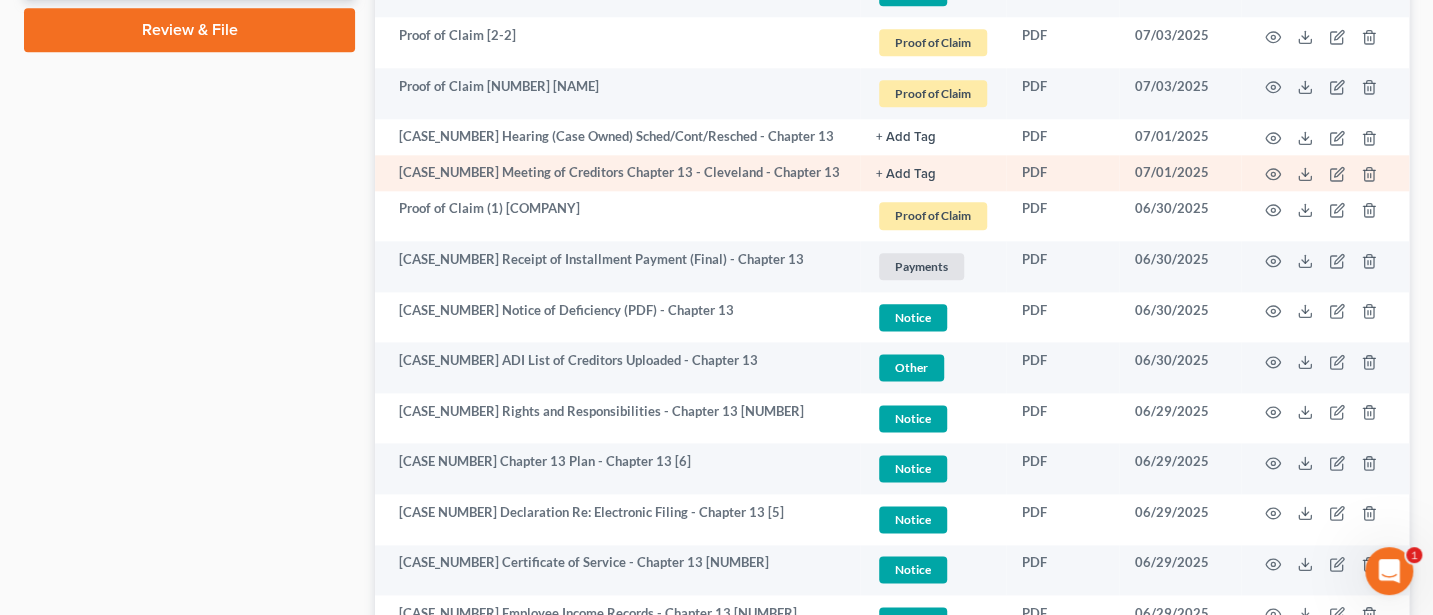 click on "+ Add Tag" at bounding box center (906, 137) 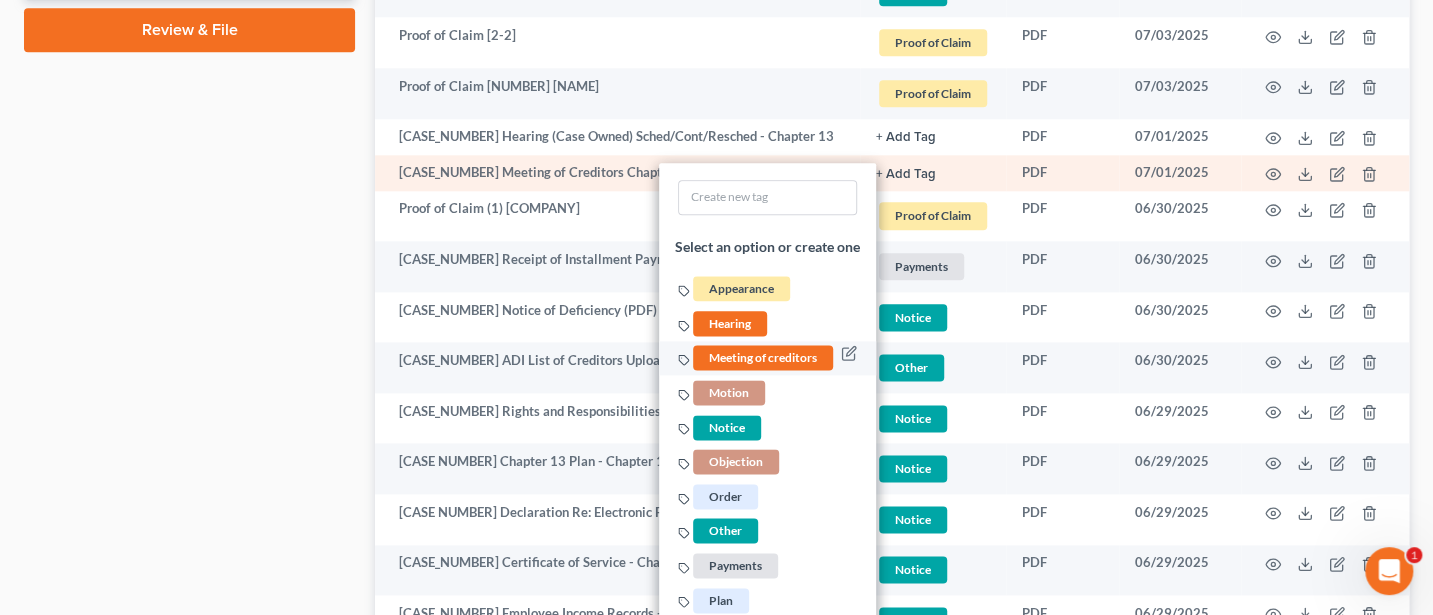 click on "Meeting of creditors" at bounding box center (763, 358) 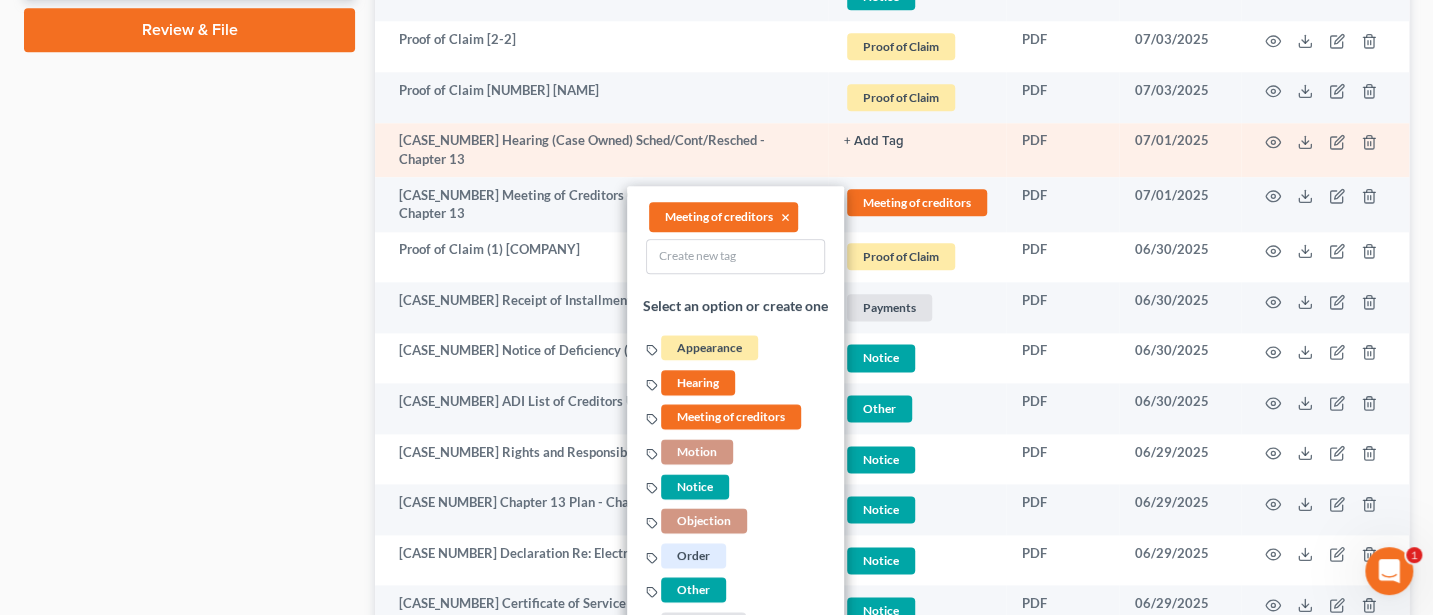 click on "+ Add Tag" at bounding box center (917, -619) 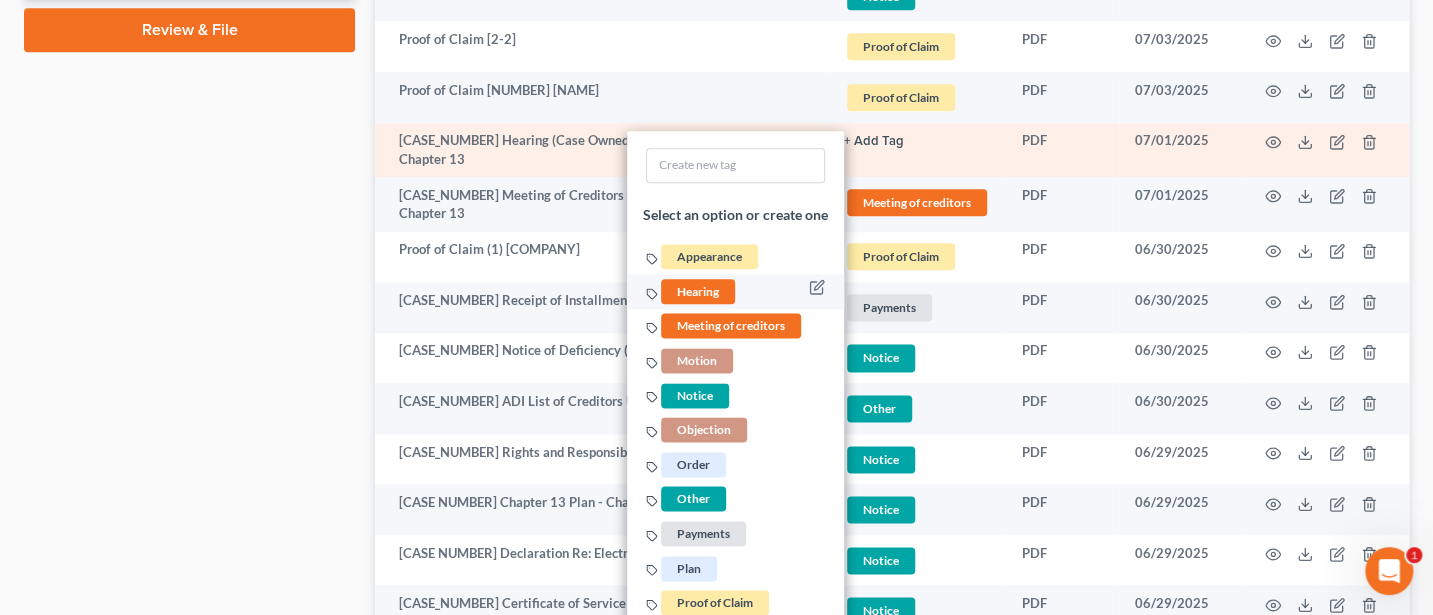 click on "Hearing" at bounding box center [698, 291] 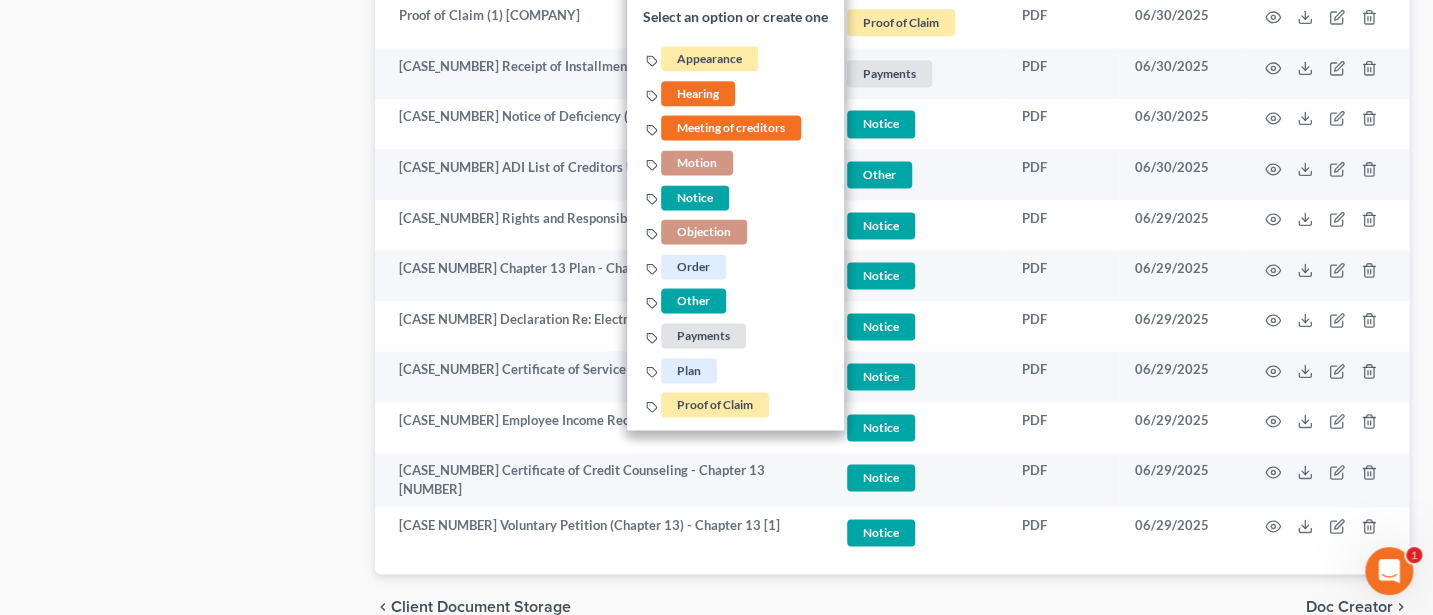 scroll, scrollTop: 1418, scrollLeft: 0, axis: vertical 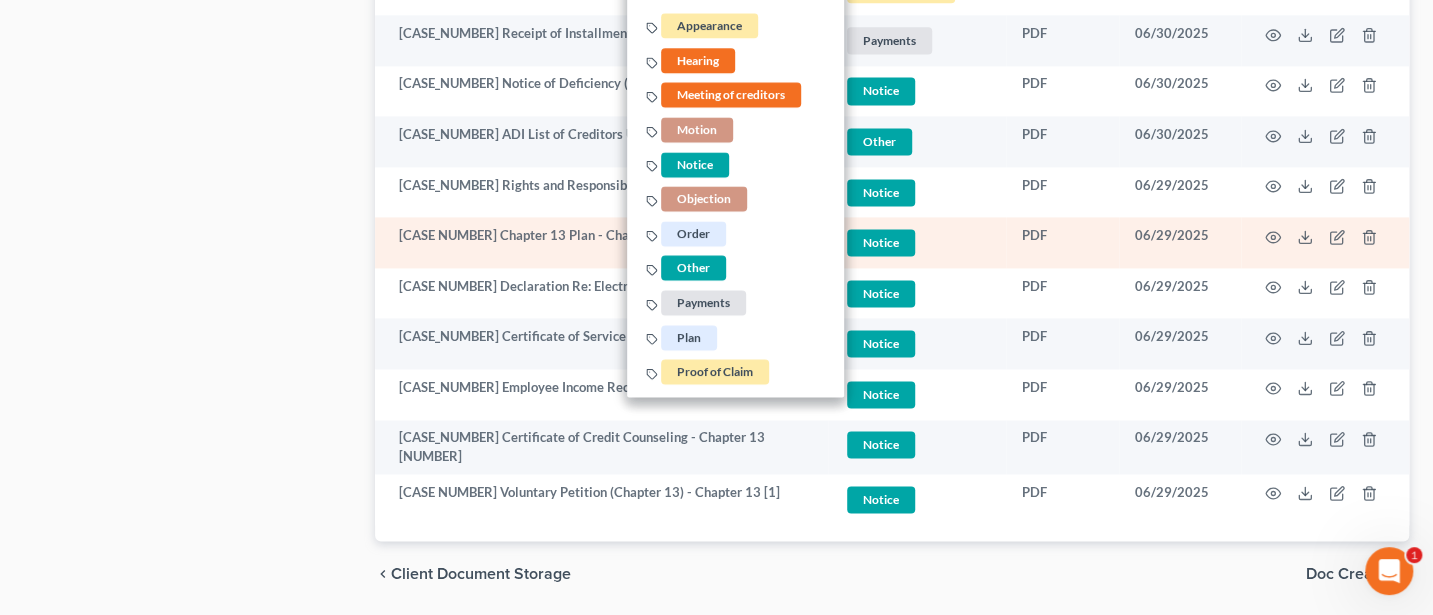 click on "Notice" at bounding box center (881, -734) 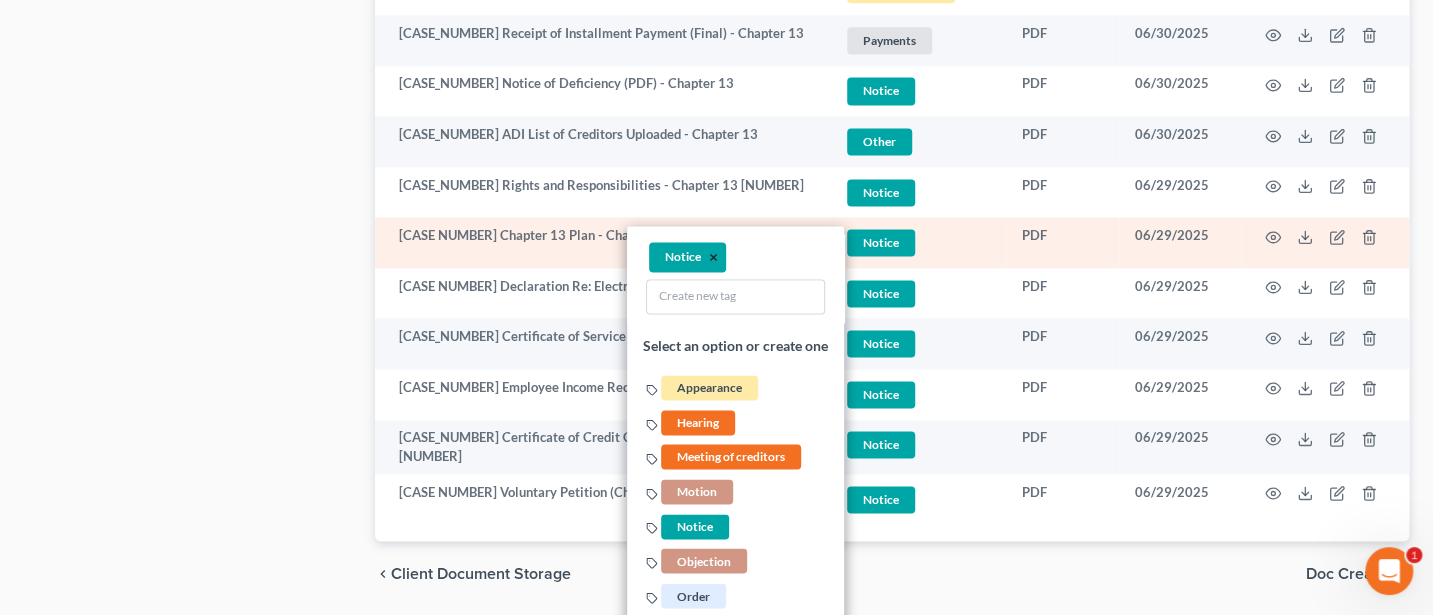 click on "×" at bounding box center (713, 258) 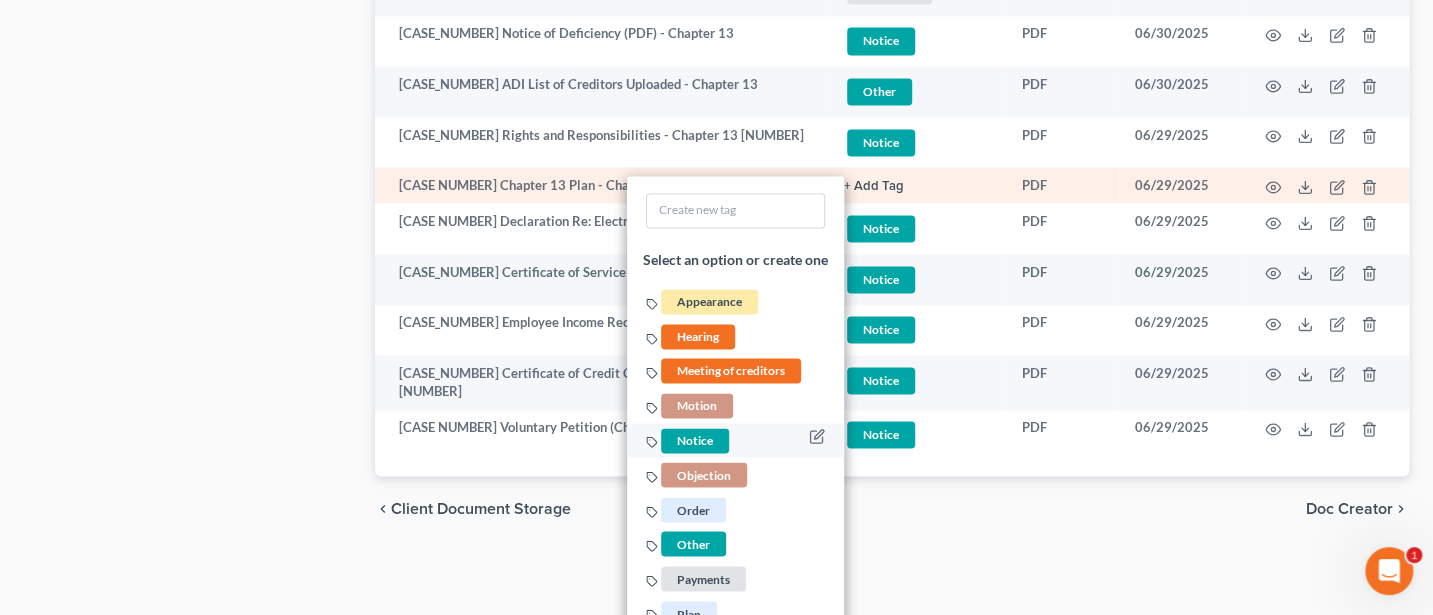 scroll, scrollTop: 1508, scrollLeft: 0, axis: vertical 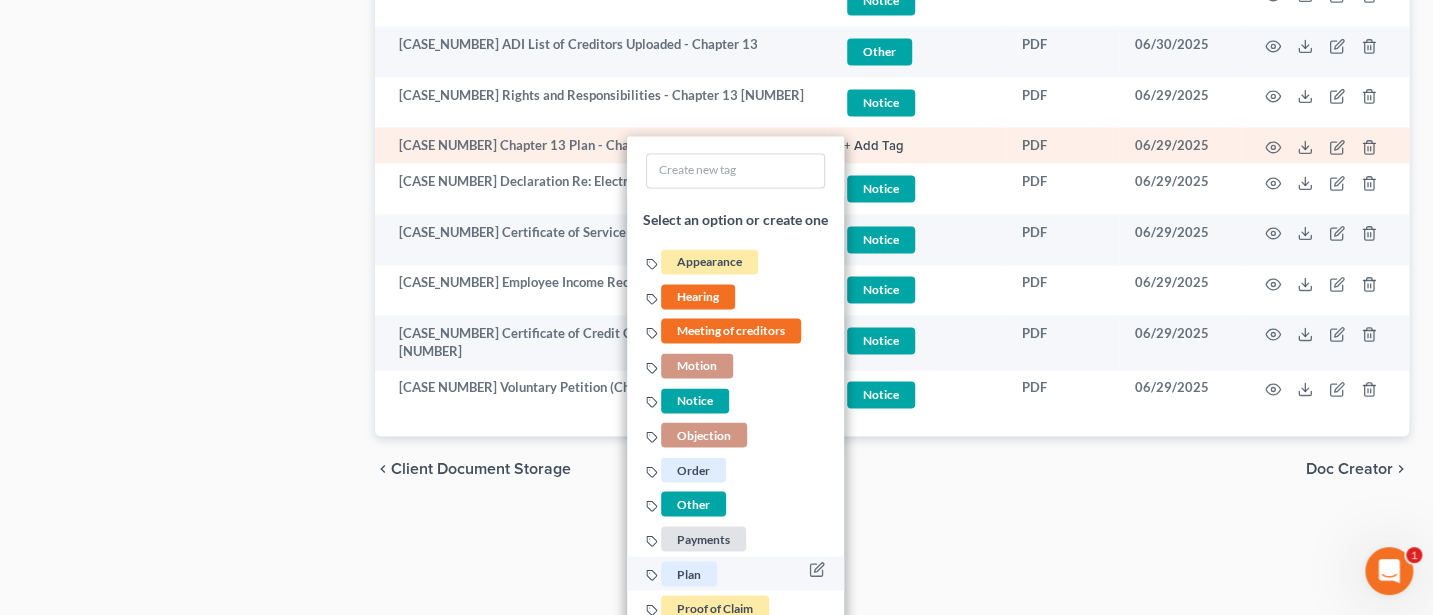 click on "Plan" at bounding box center [689, 573] 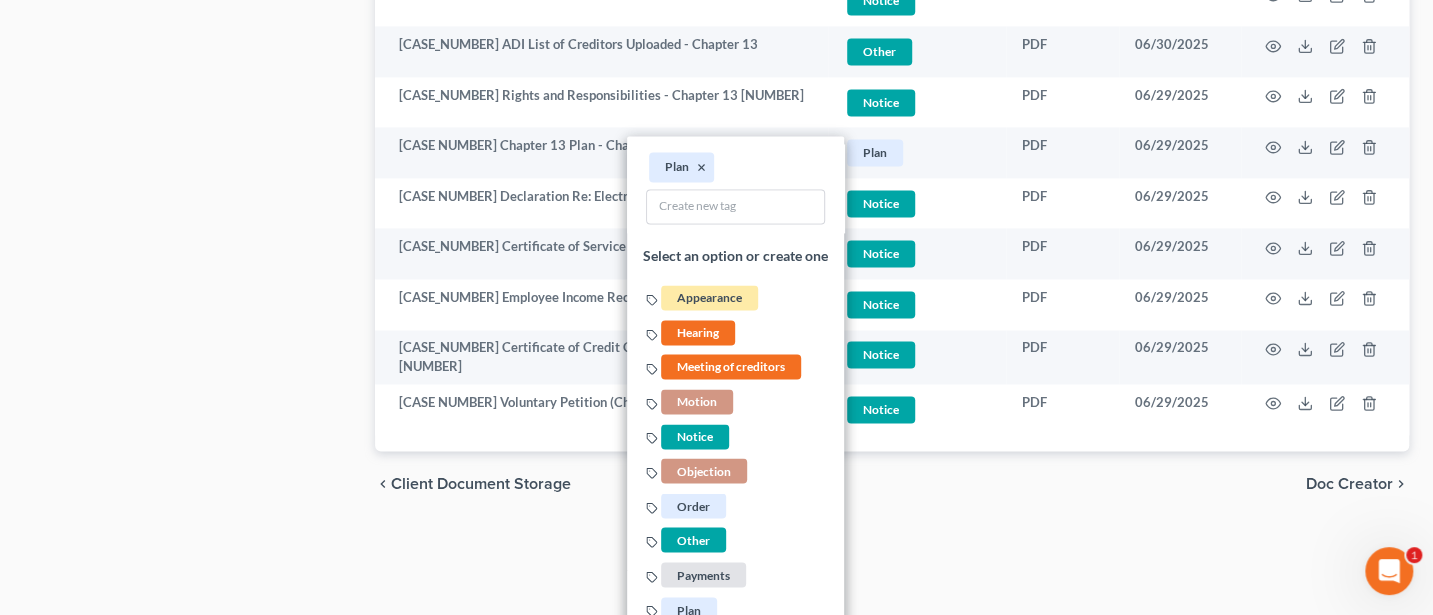 click on "Case Dashboard
Payments
Invoices
Payments
Payments
Credit Report
Client Profile" at bounding box center [189, -401] 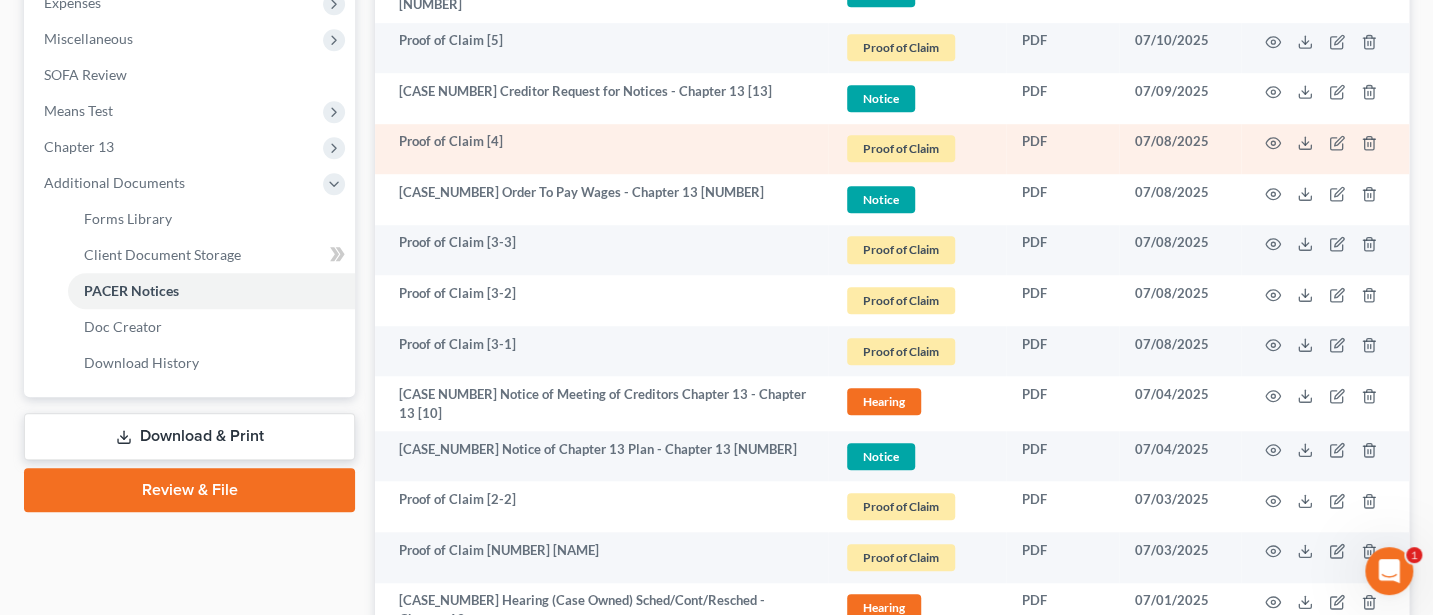 scroll, scrollTop: 673, scrollLeft: 0, axis: vertical 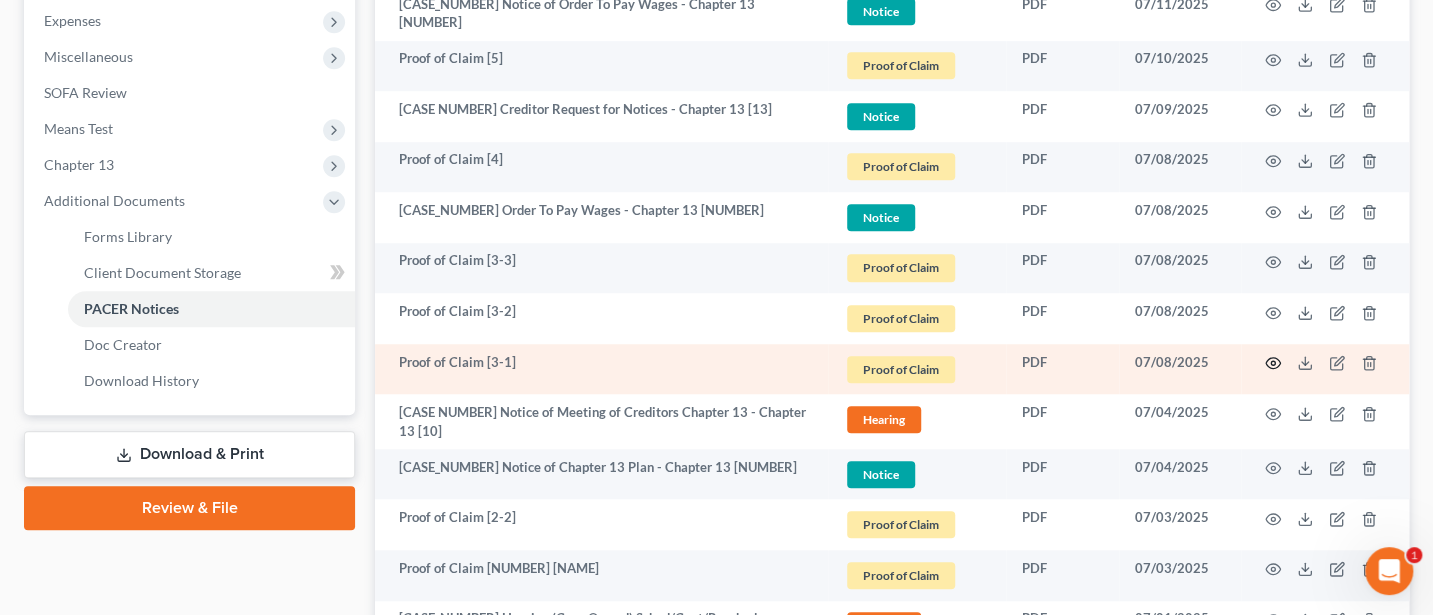 click 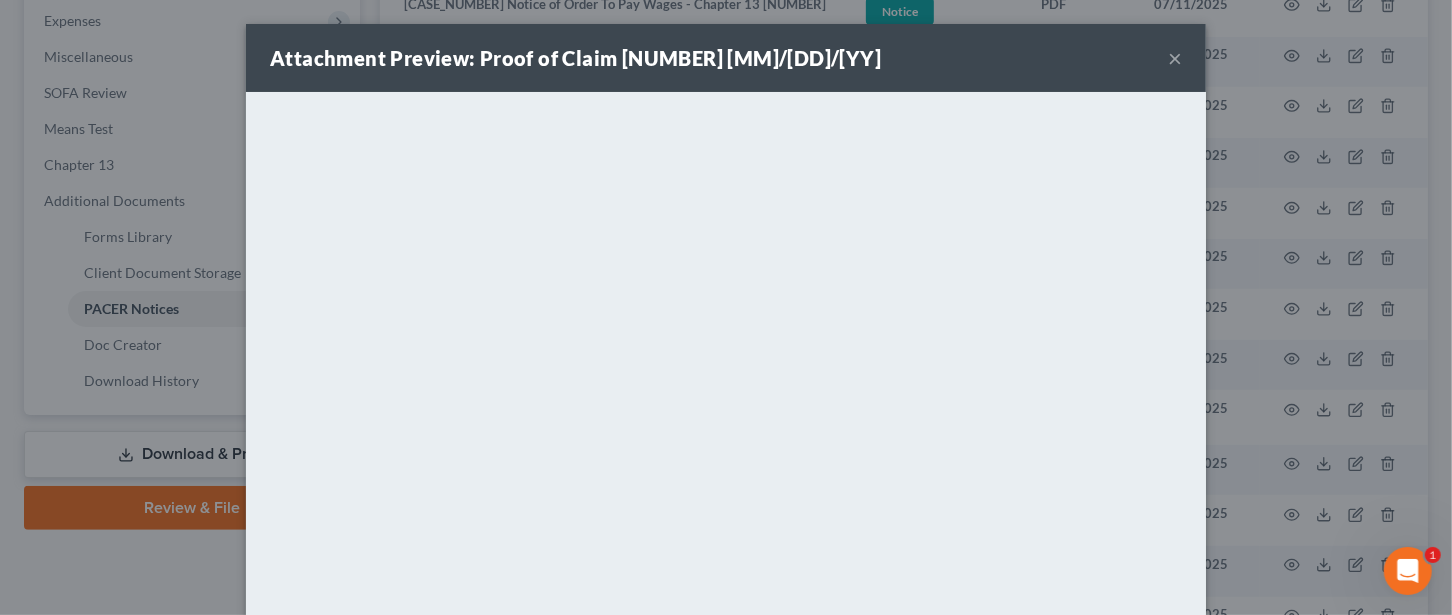 click on "×" at bounding box center [1175, 58] 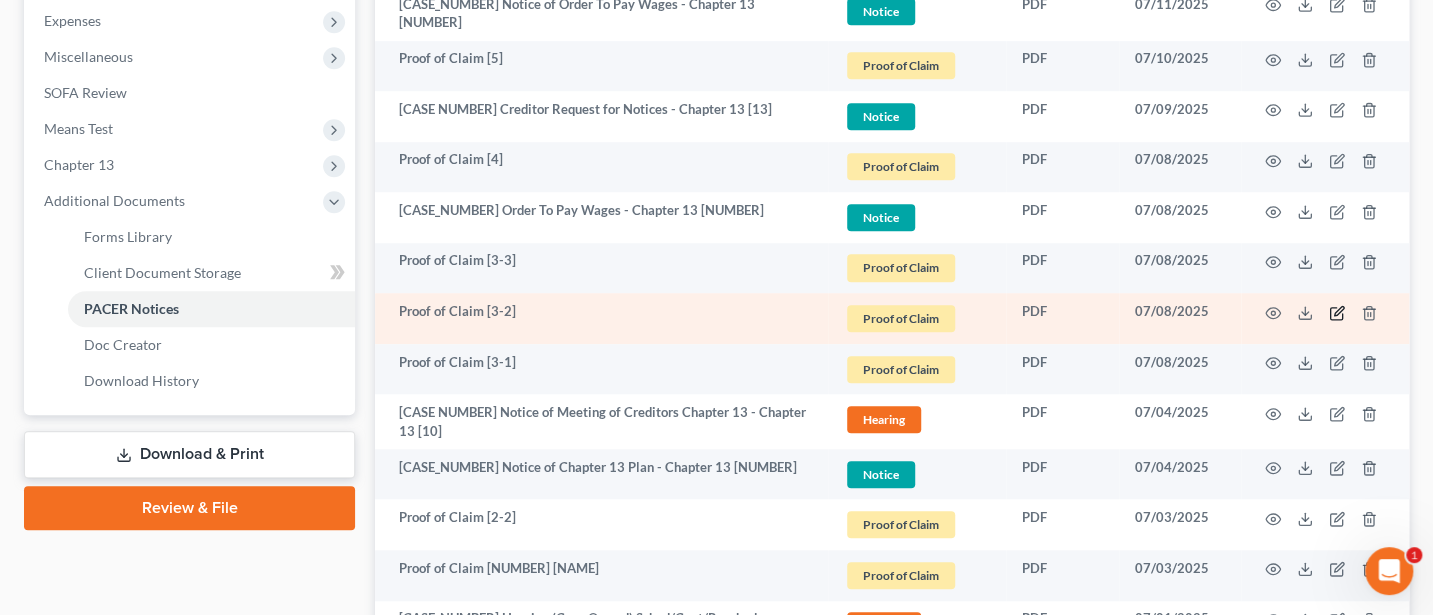 click 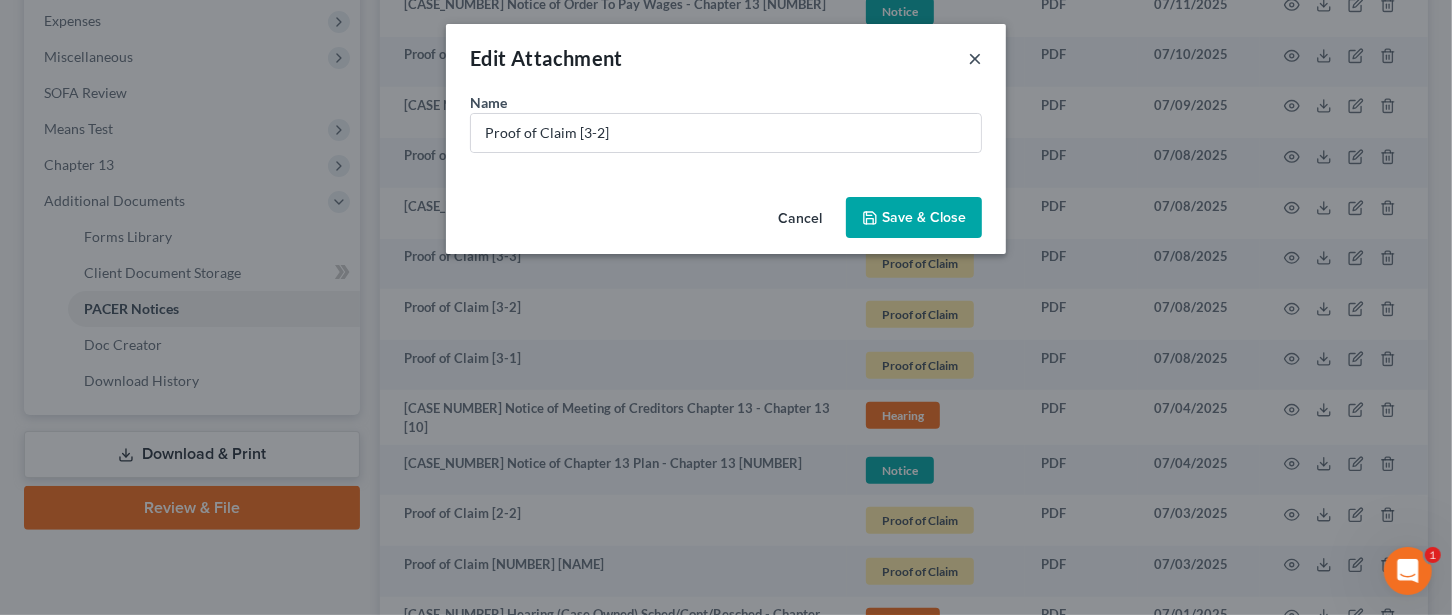 click on "×" at bounding box center (975, 58) 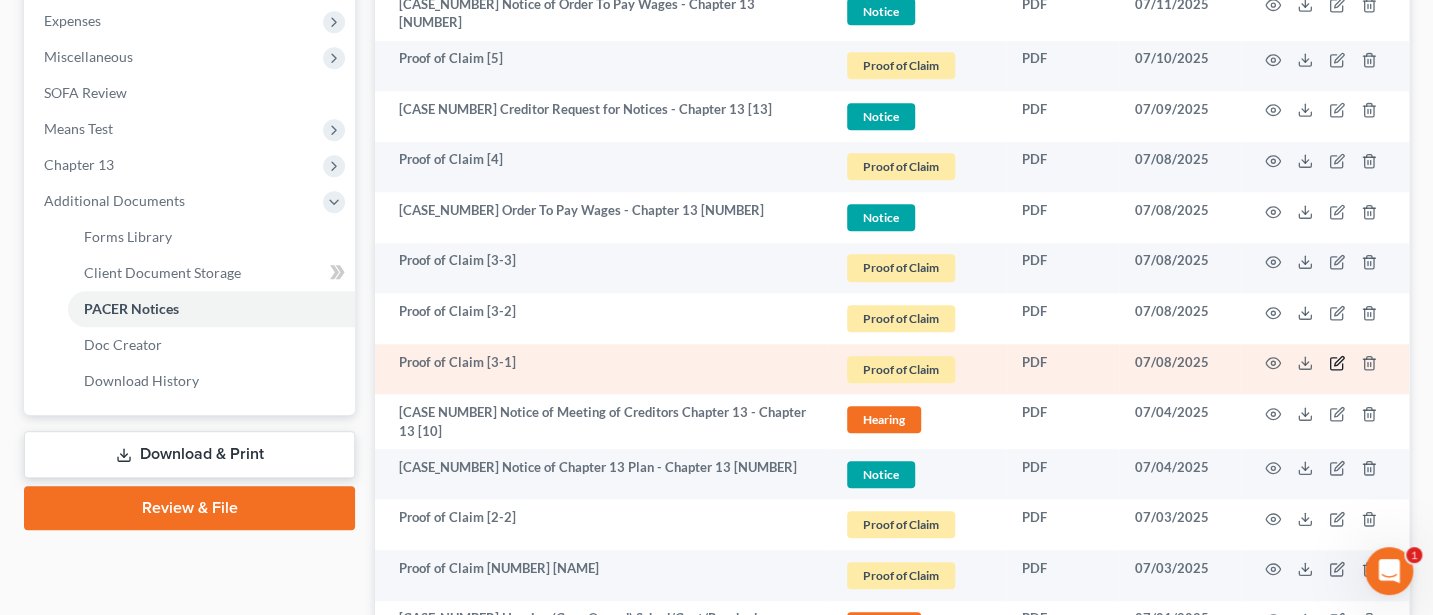 click 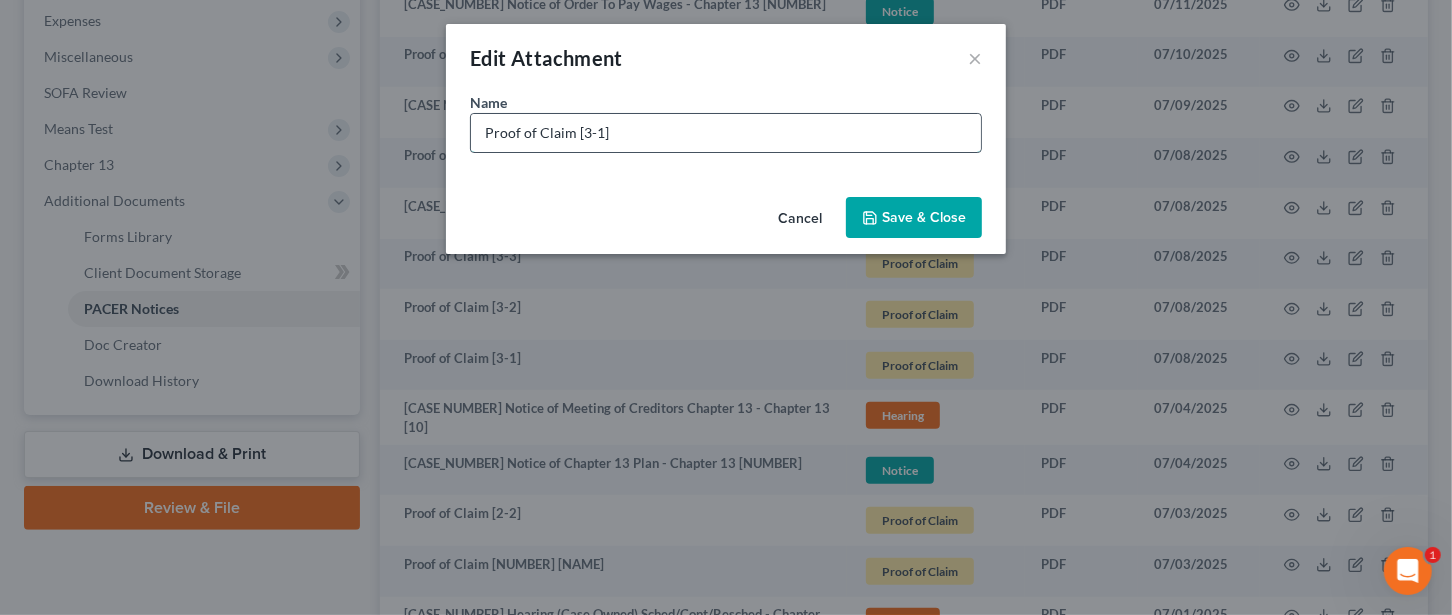 click on "Proof of Claim [3-1]" at bounding box center [726, 133] 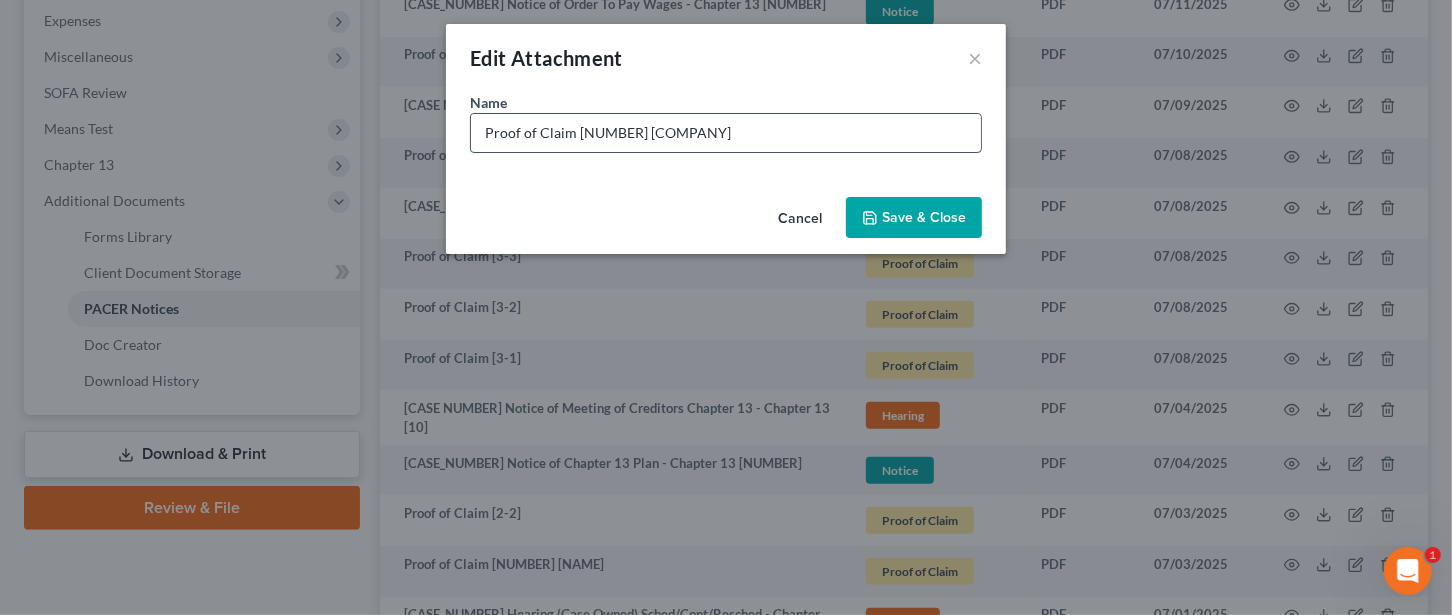 type on "Proof of Claim [3-1] Capital One" 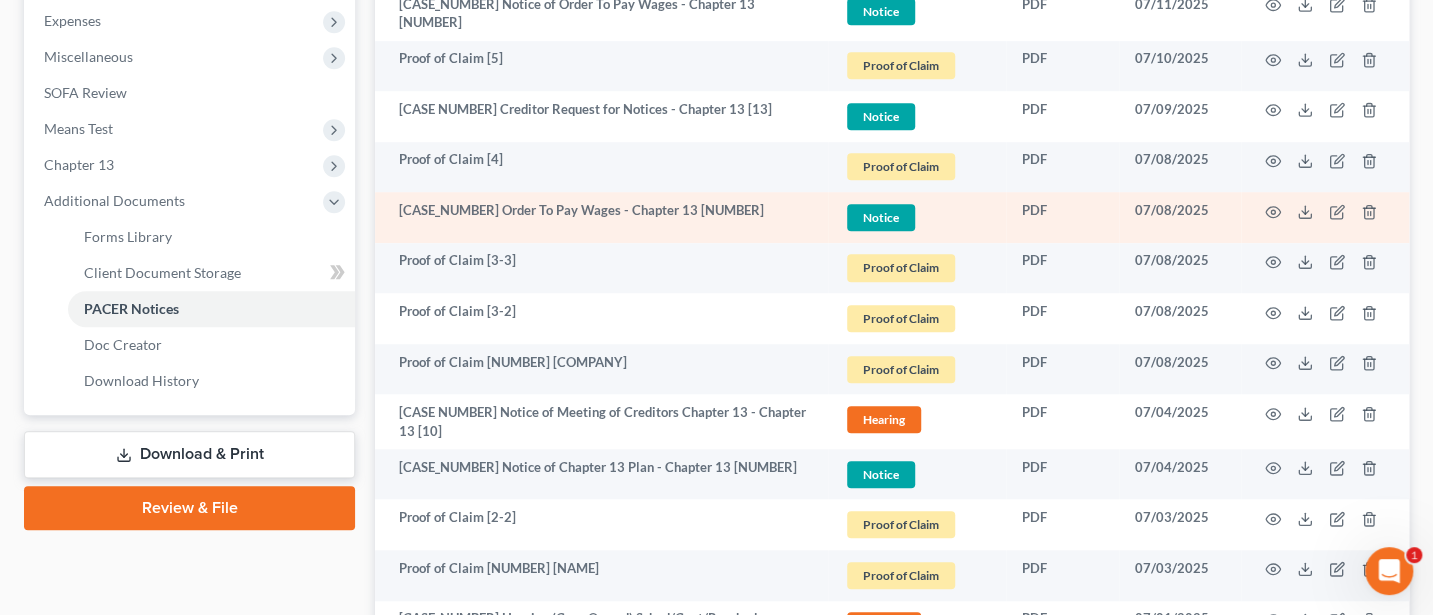 click on "Notice" at bounding box center (881, 11) 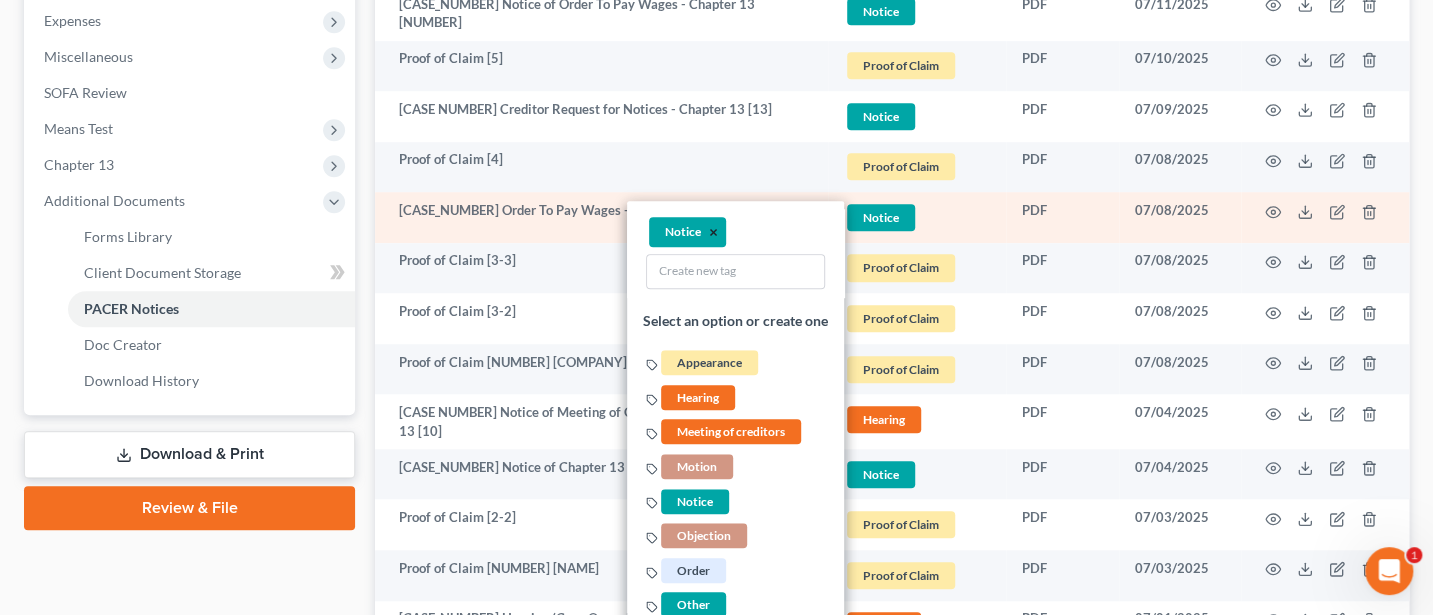 click on "×" at bounding box center [713, 233] 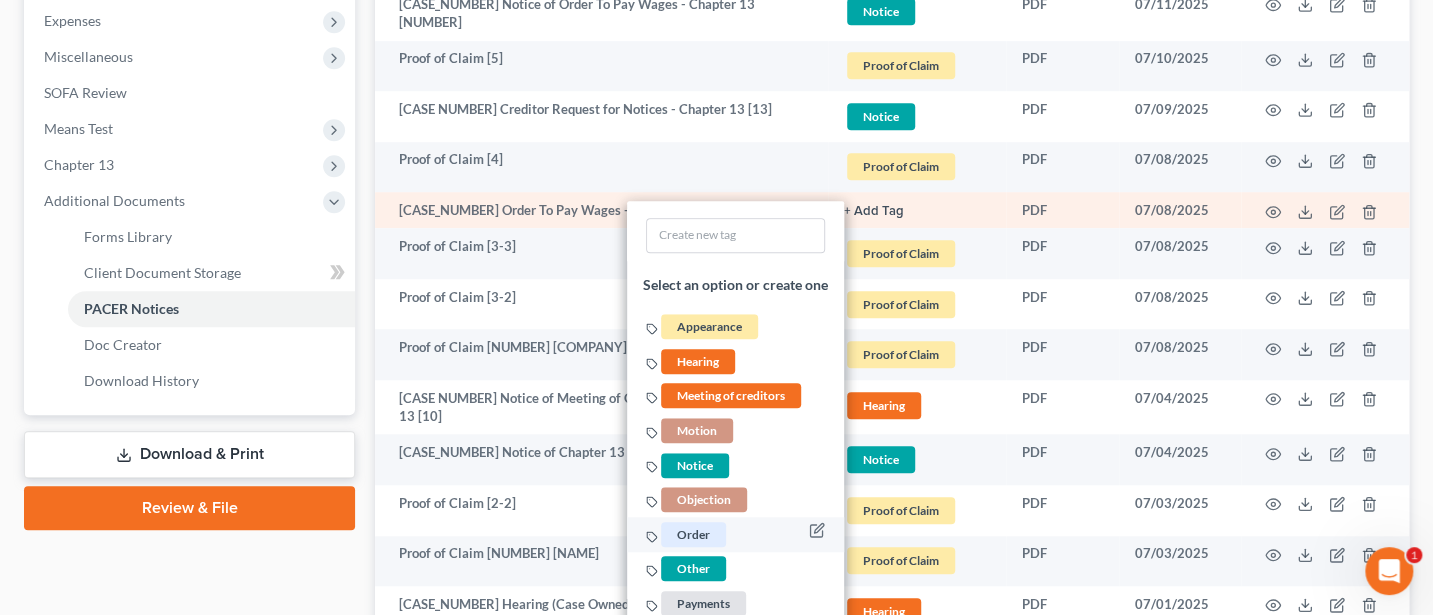 click on "Order" at bounding box center (693, 534) 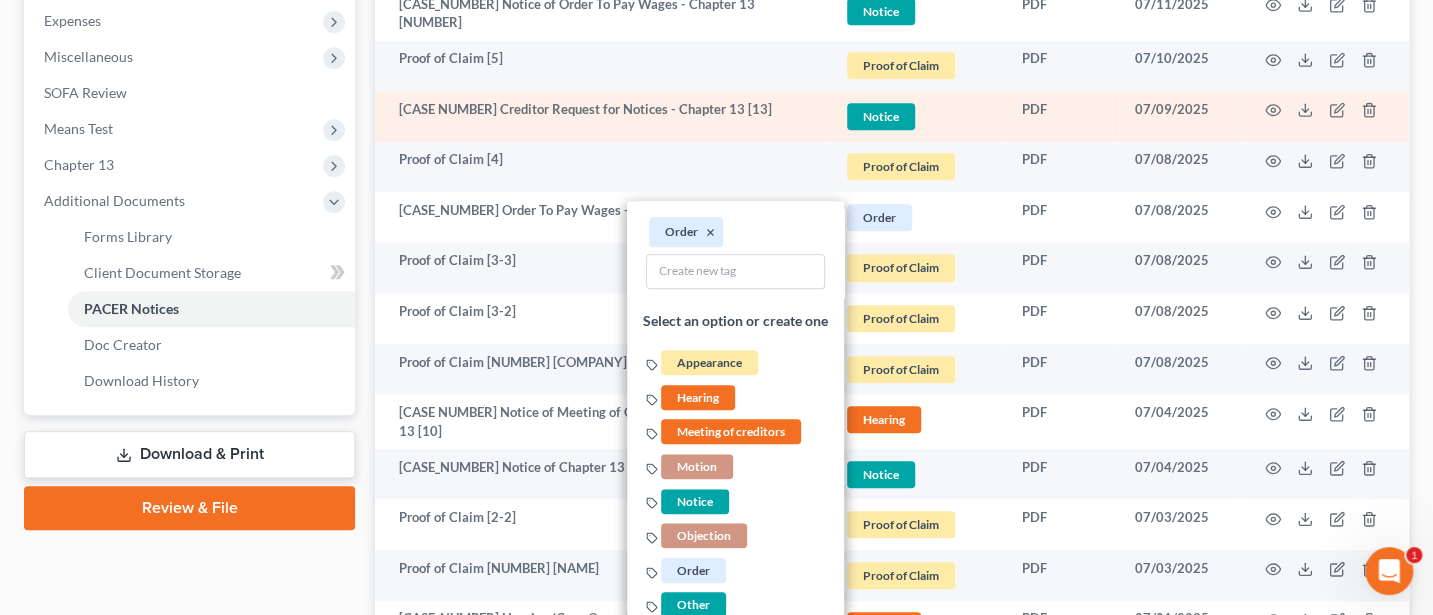 click on "Notice" at bounding box center [881, 11] 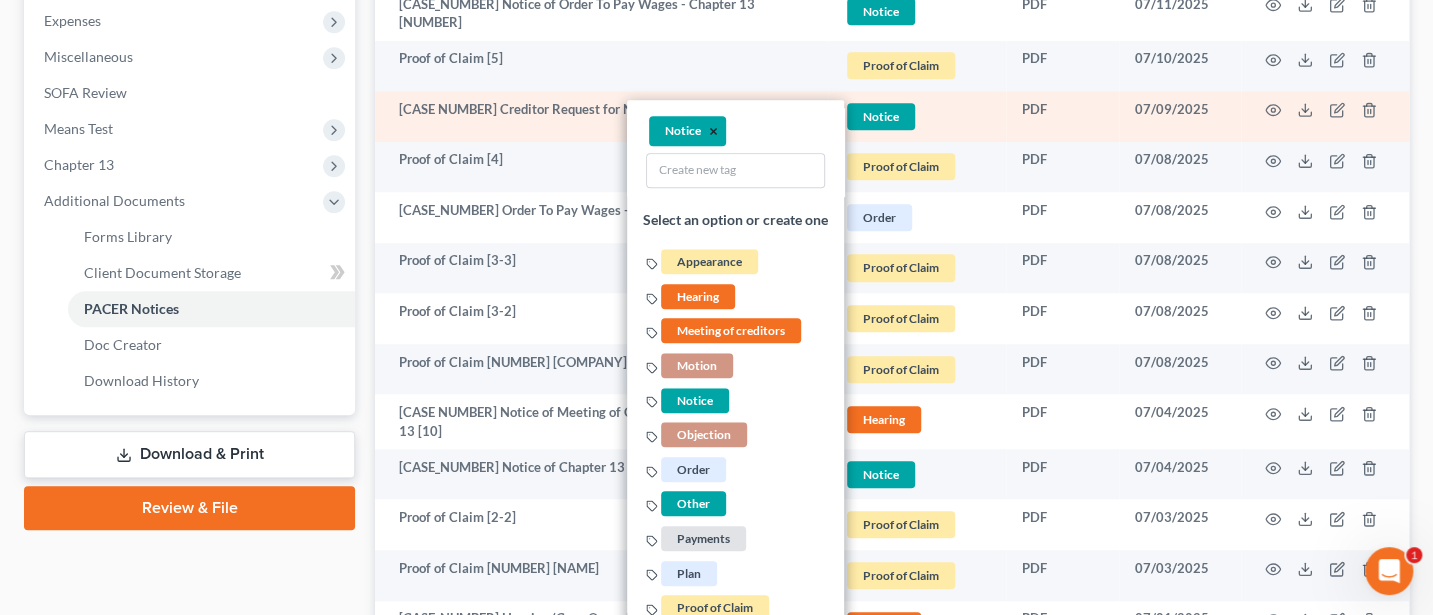 click on "×" at bounding box center [713, 132] 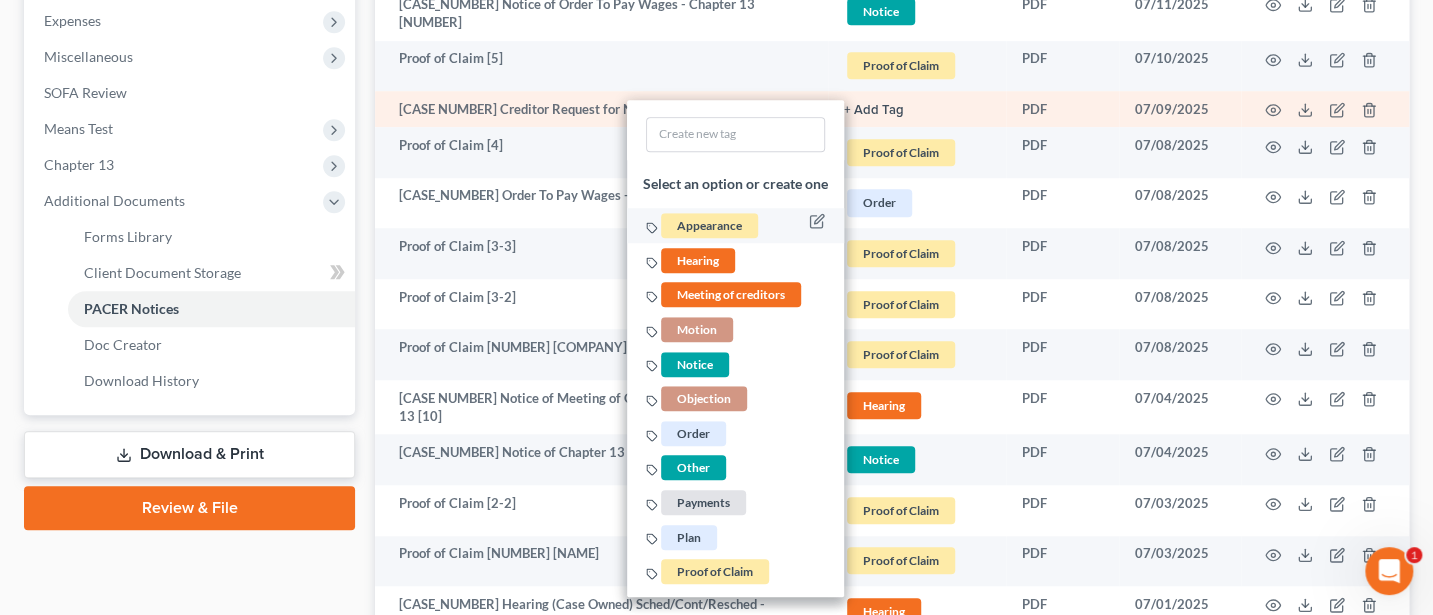 click 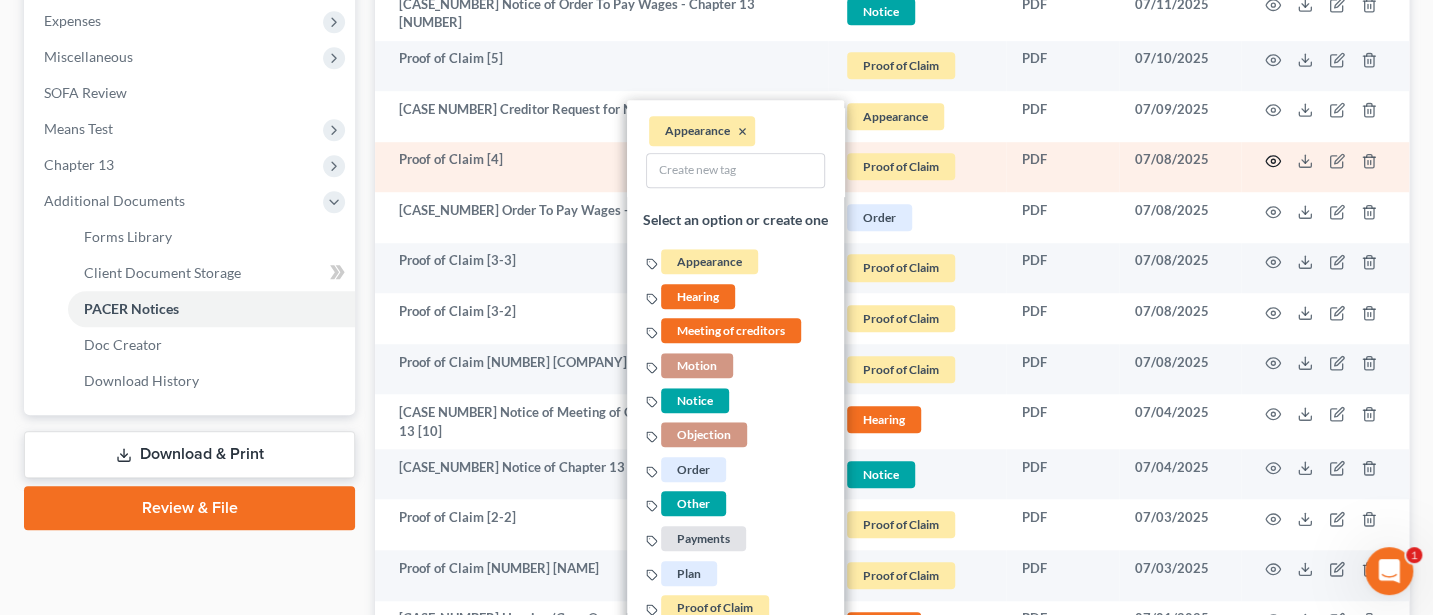 click 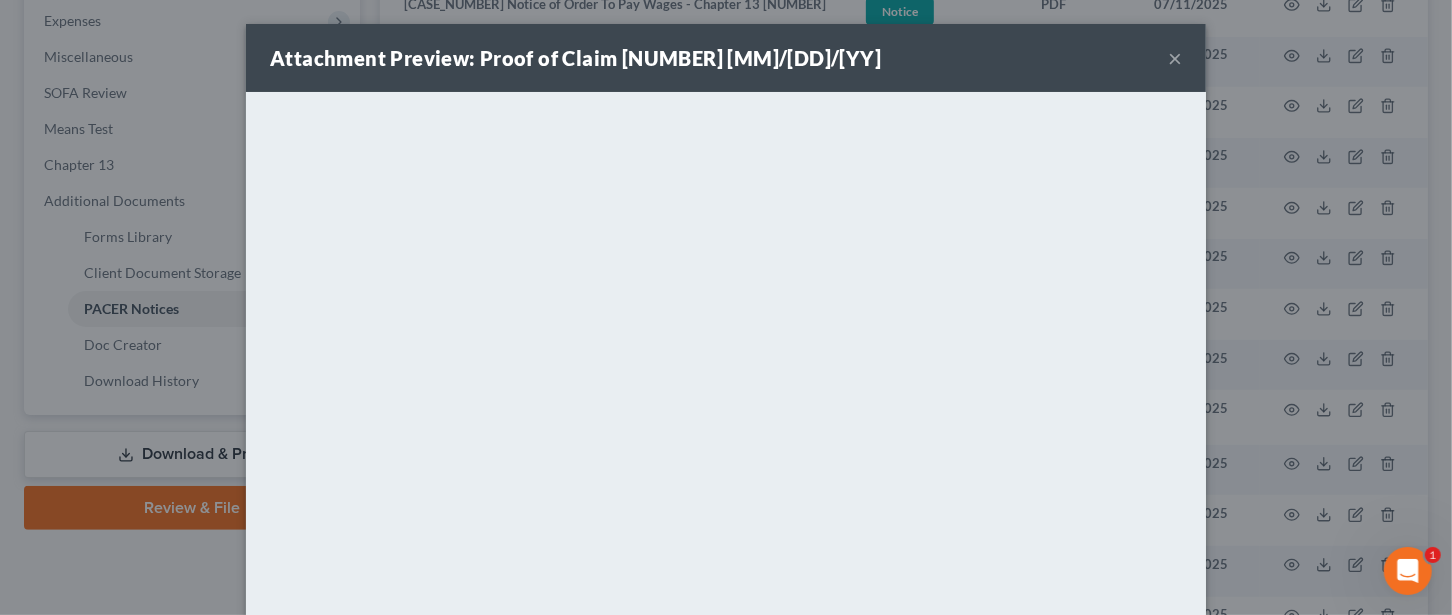 click on "×" at bounding box center (1175, 58) 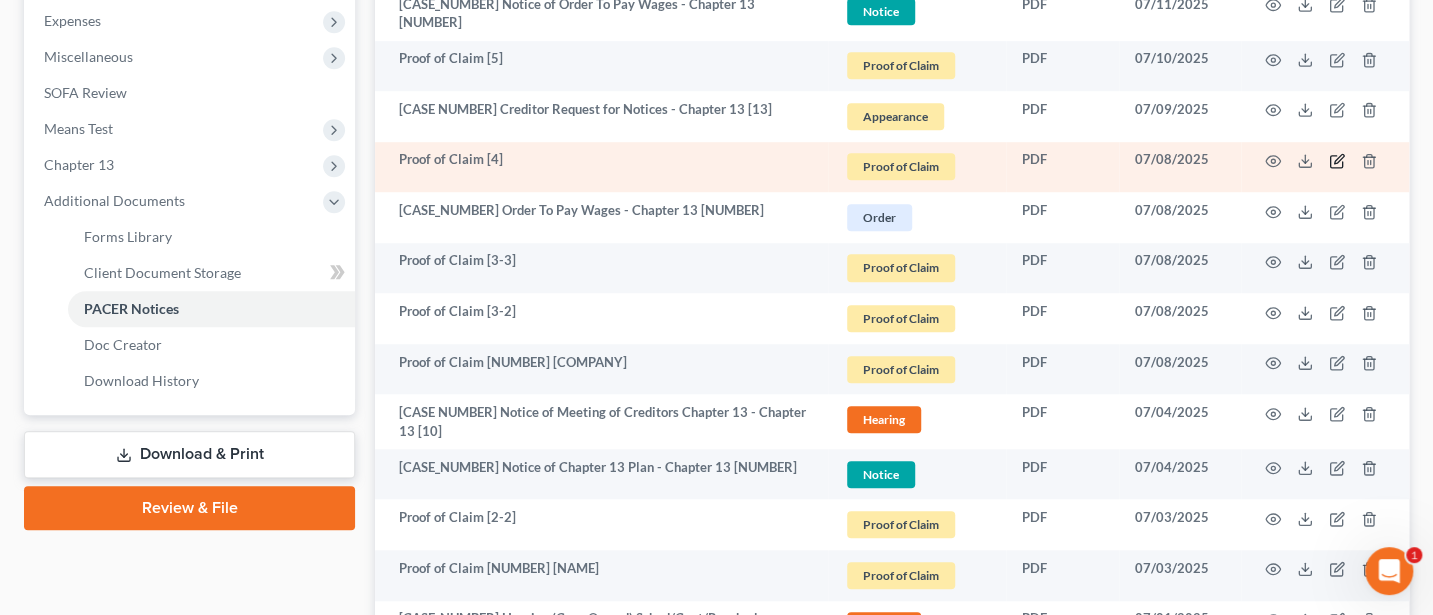 click 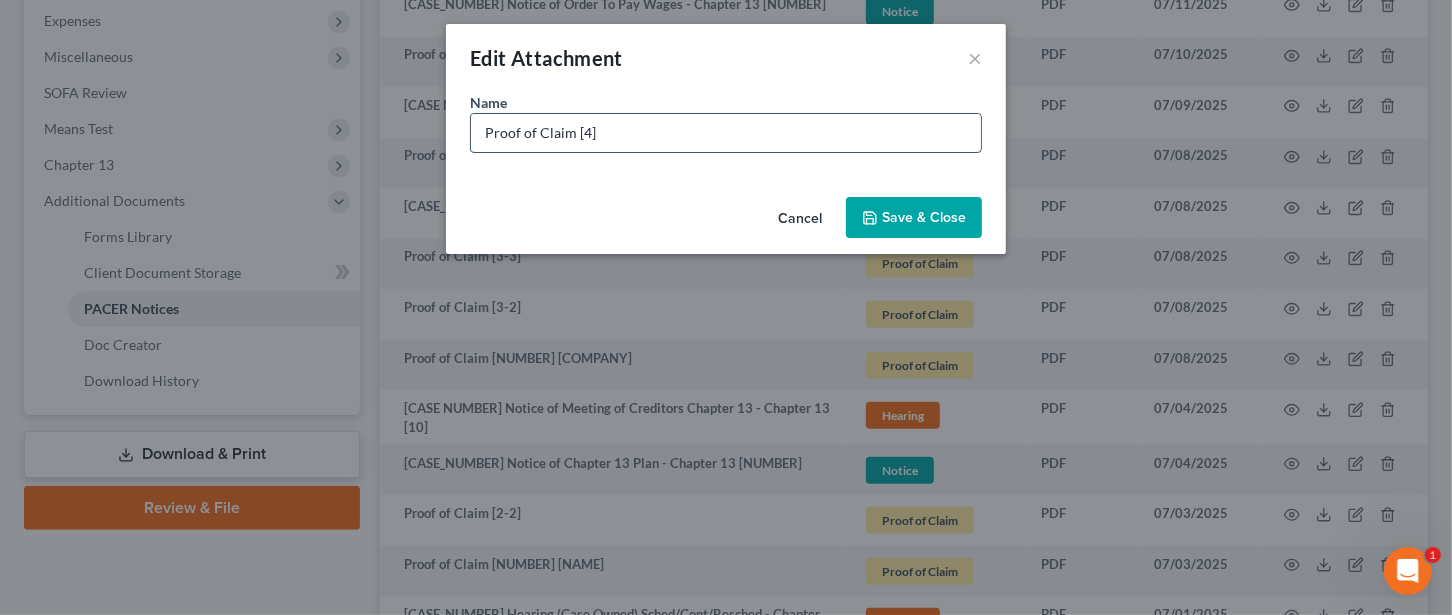 click on "Proof of Claim [4]" at bounding box center [726, 133] 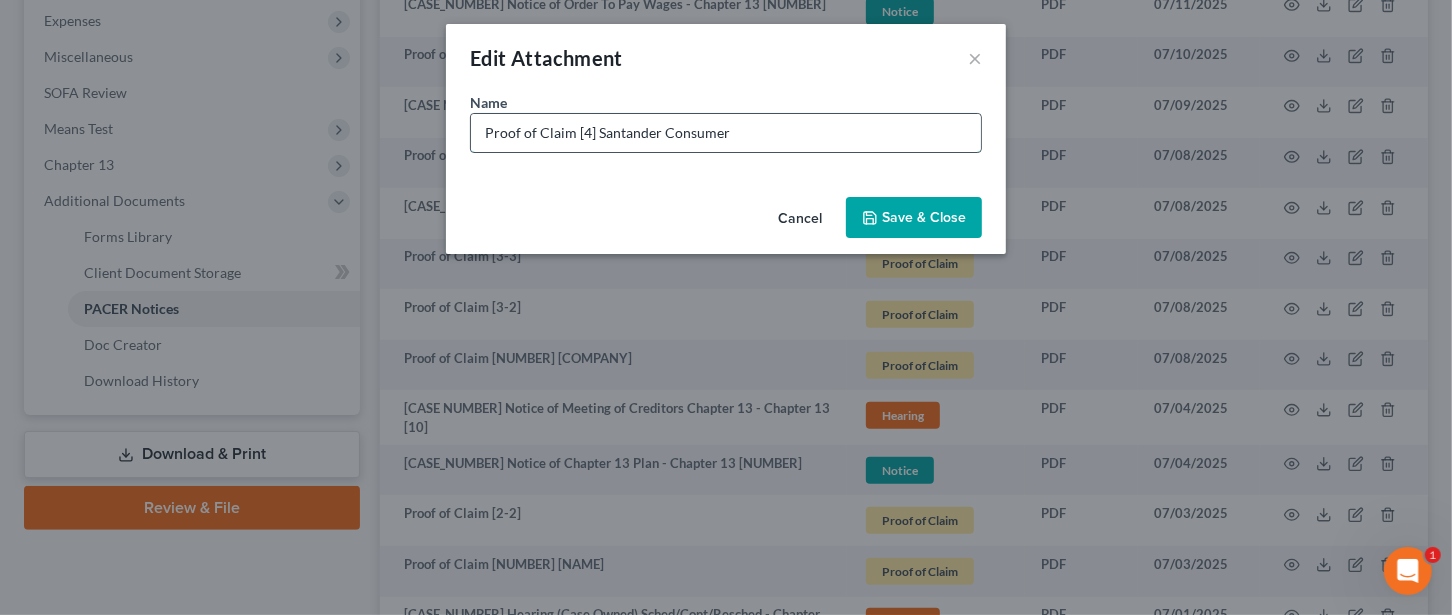 type on "Proof of Claim [4] Santander Consumer" 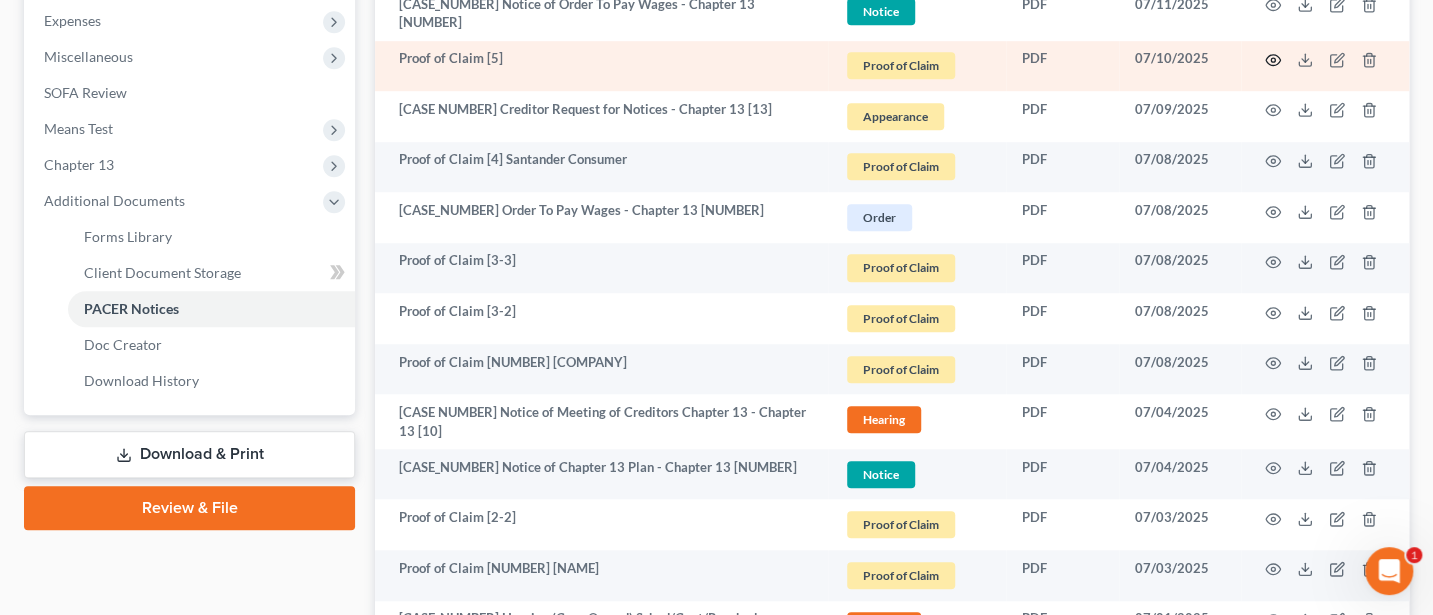 click 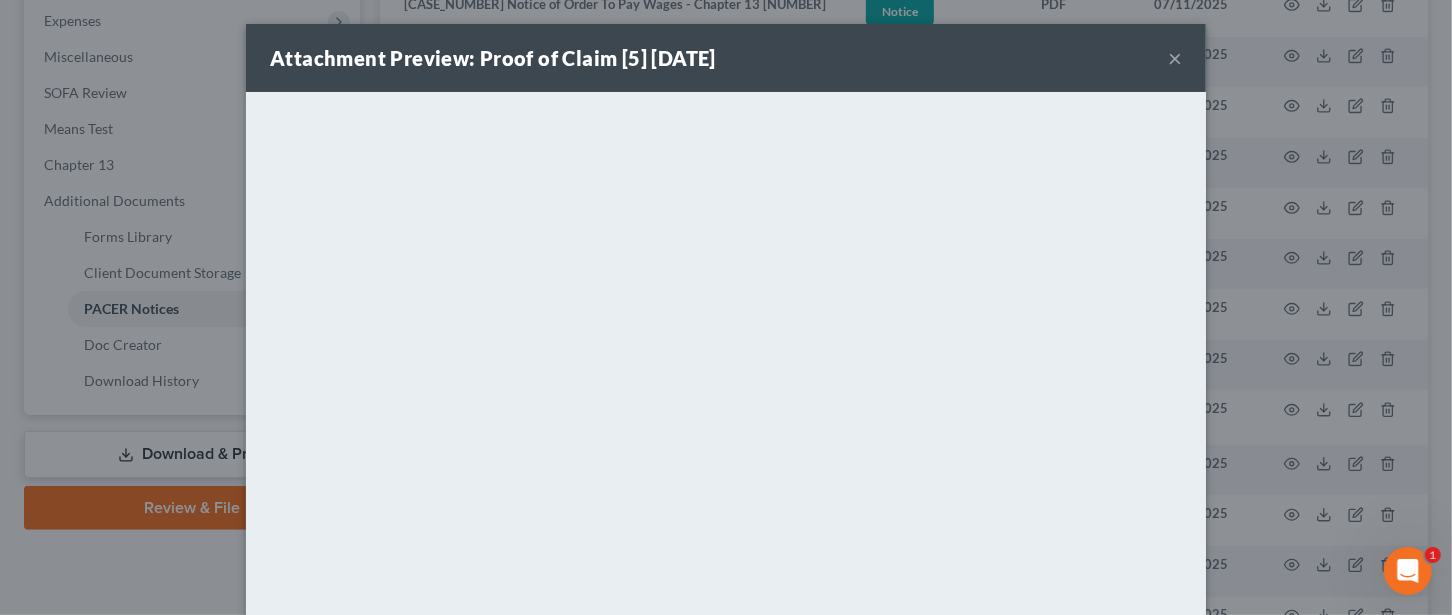 click on "×" at bounding box center (1175, 58) 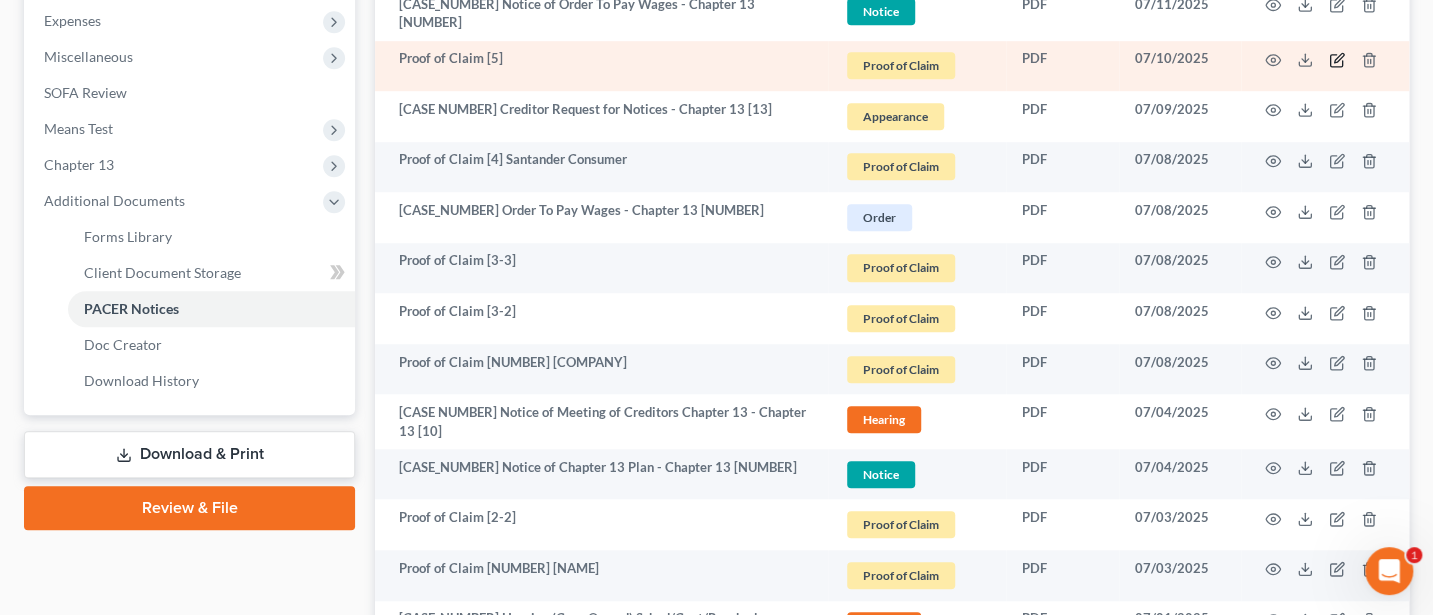 click 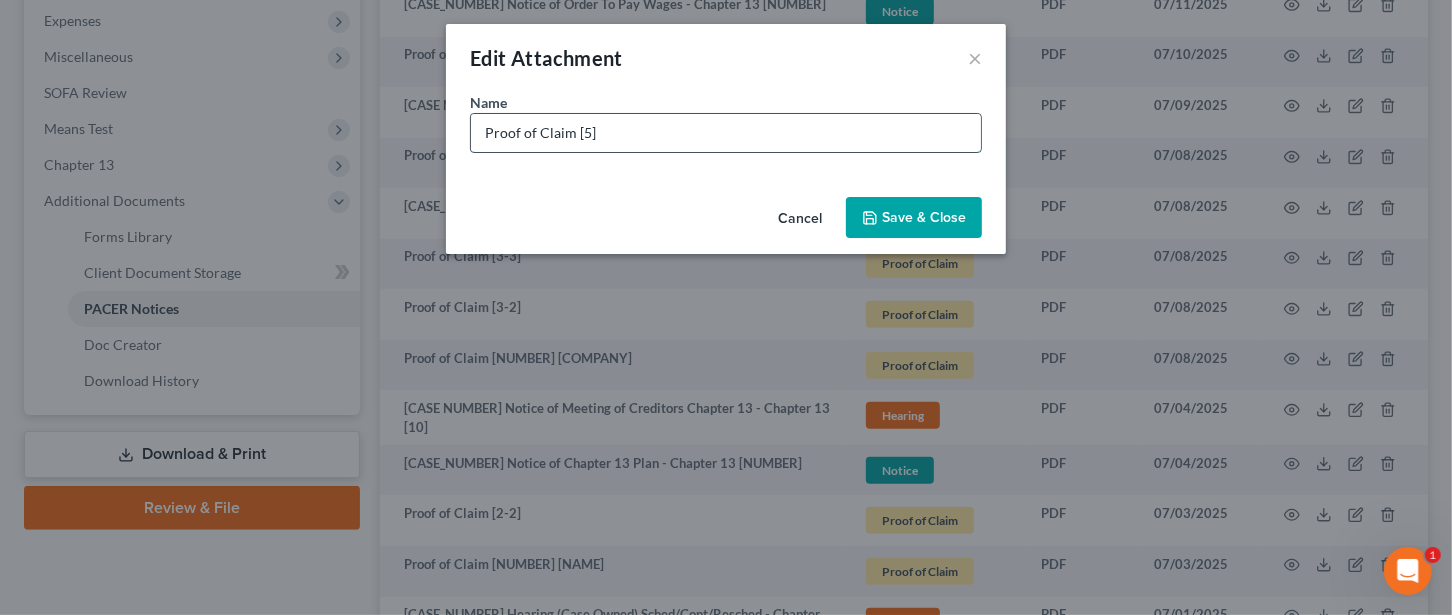 click on "Proof of Claim [5]" at bounding box center [726, 133] 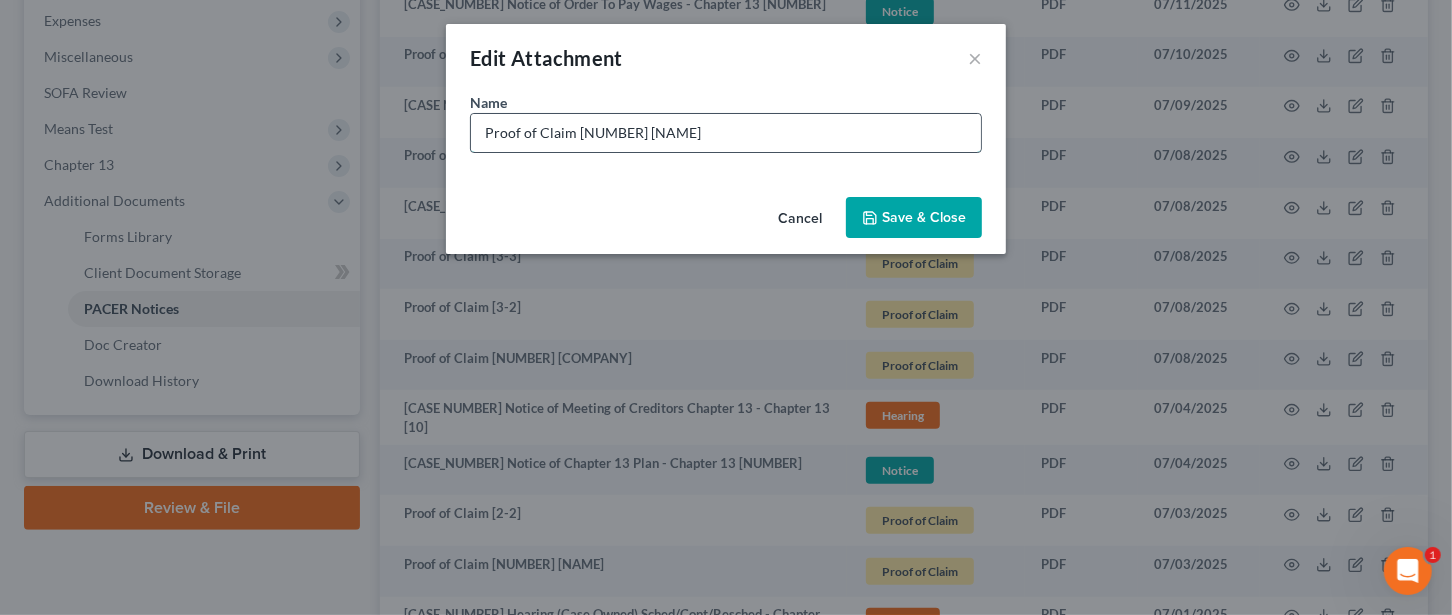type on "Proof of Claim [5] Randall Park Apartments" 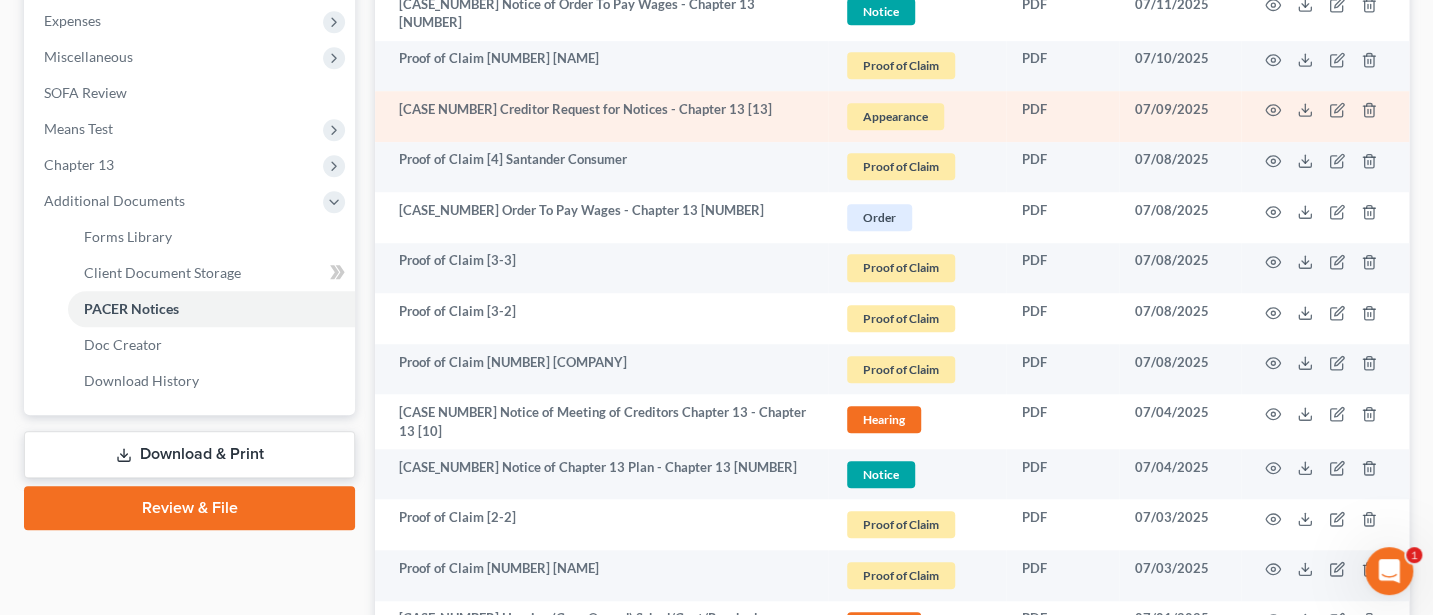 scroll, scrollTop: 406, scrollLeft: 0, axis: vertical 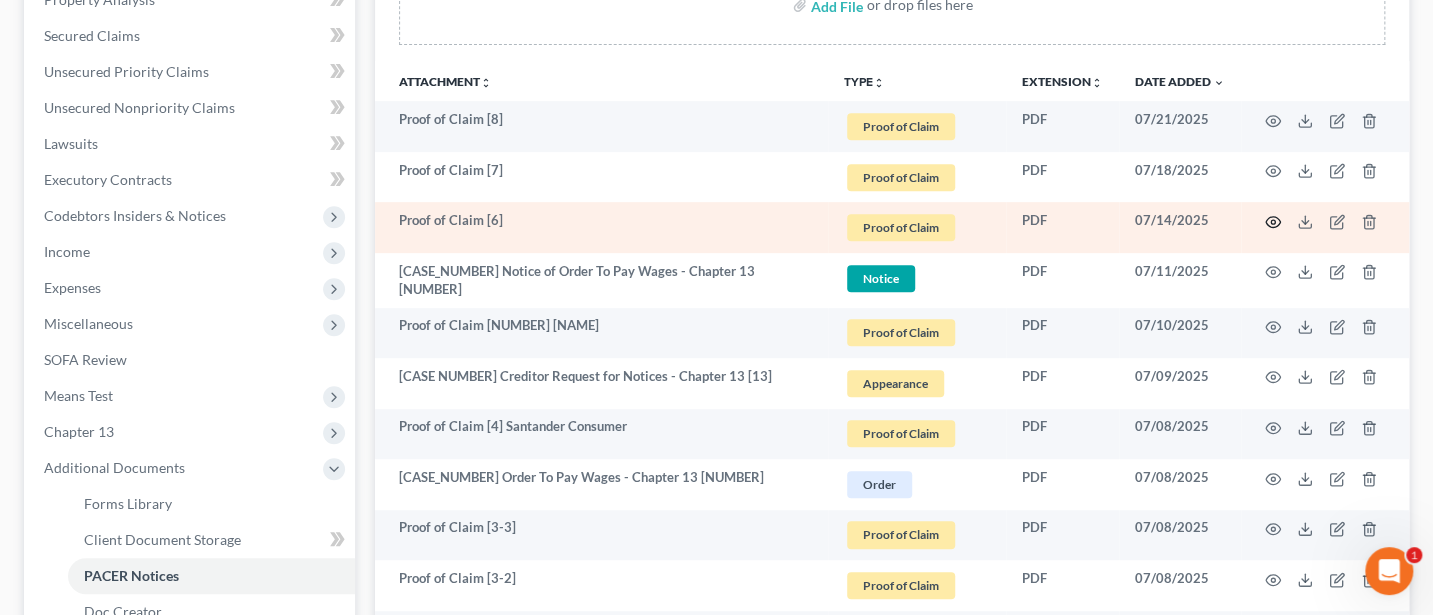 click 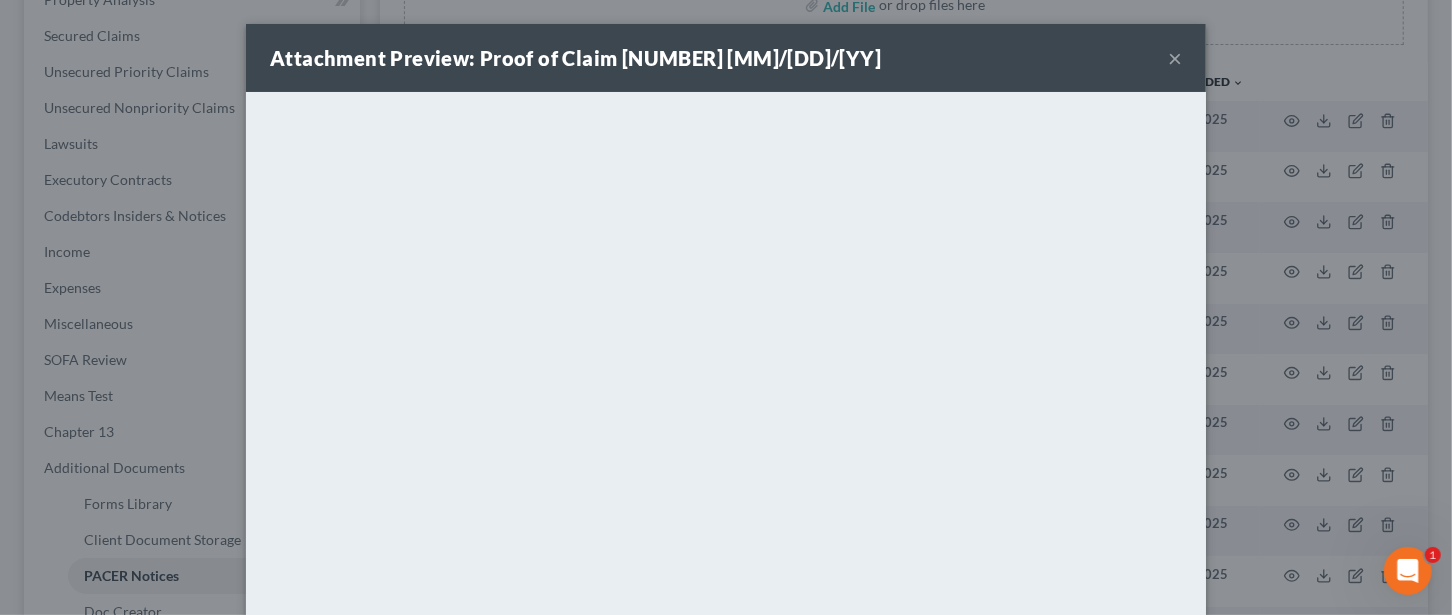 click on "×" at bounding box center (1175, 58) 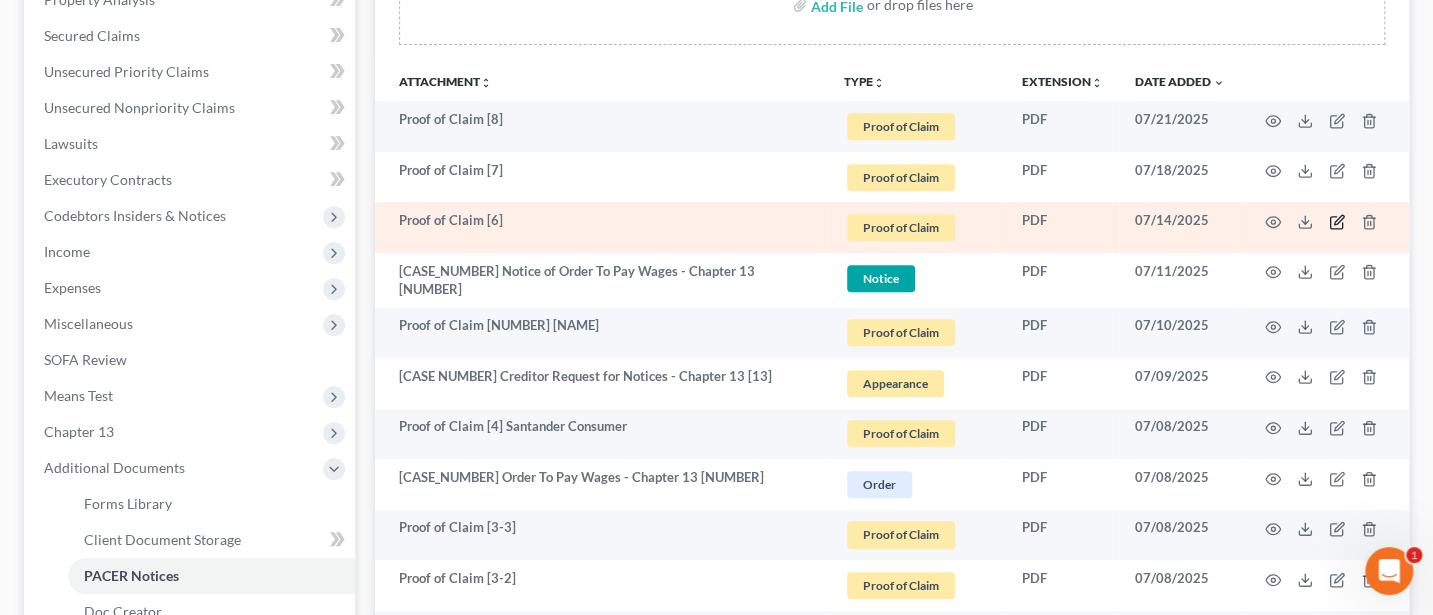 click 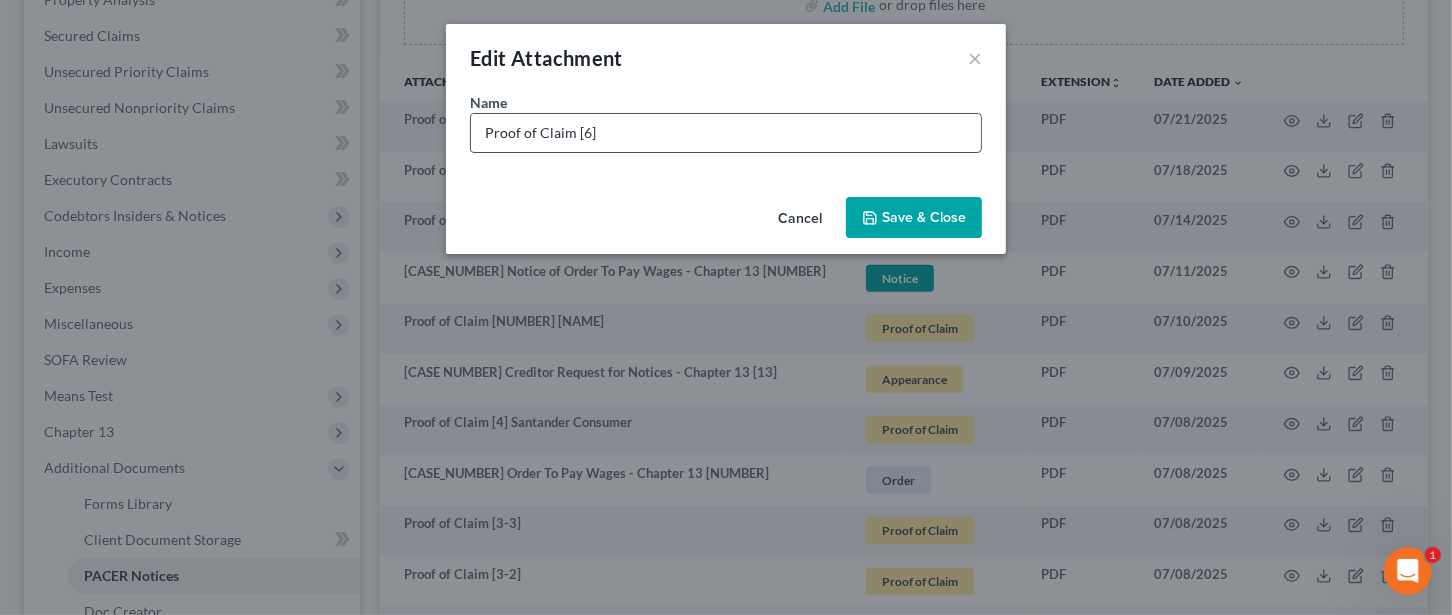 click on "Proof of Claim [6]" at bounding box center (726, 133) 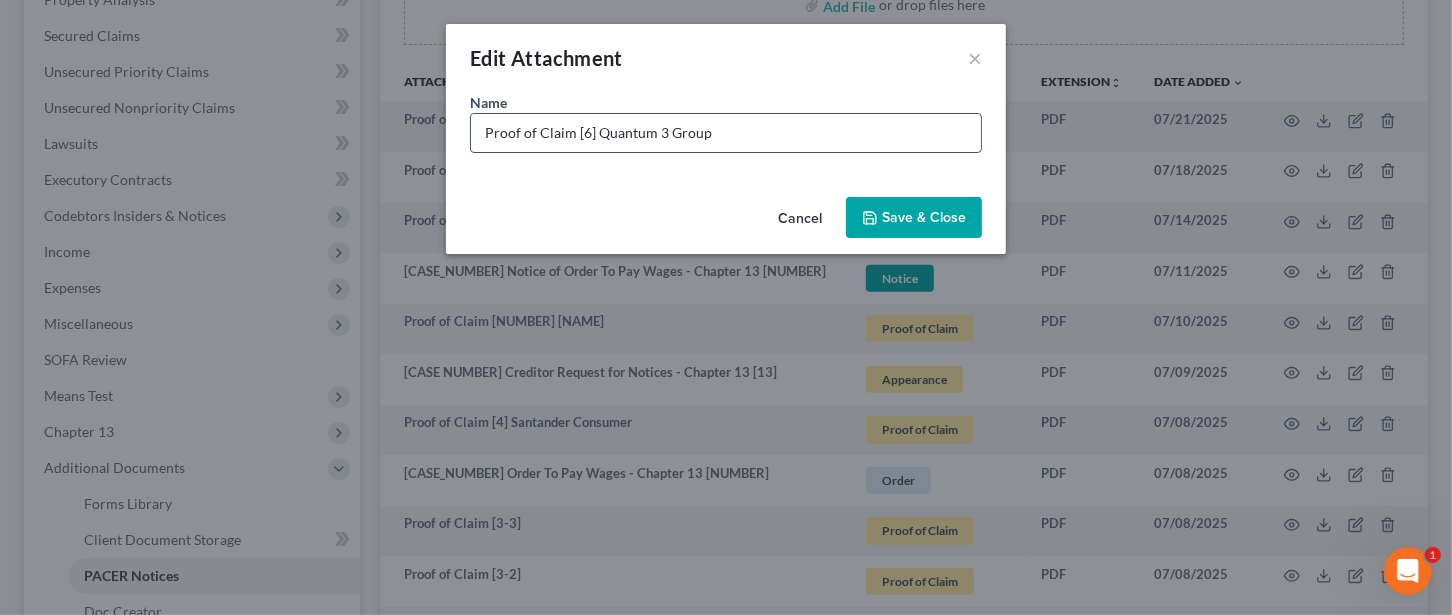 type on "Proof of Claim [6] Quantum 3 Group" 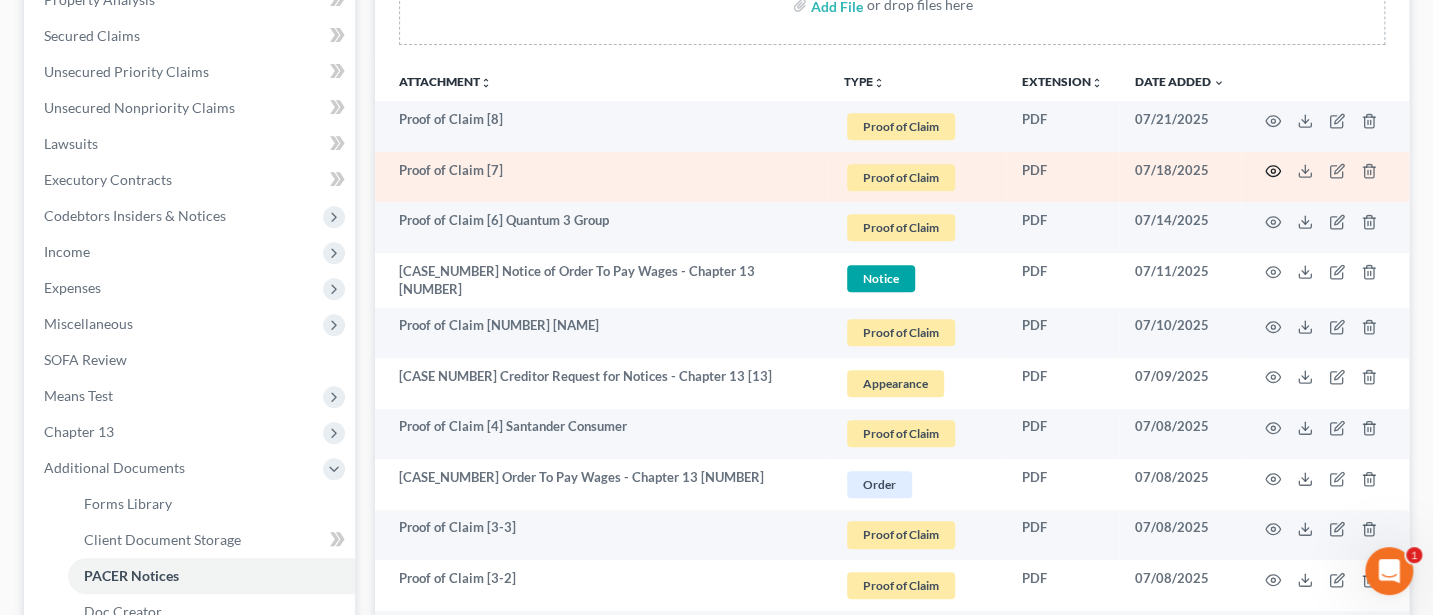 click 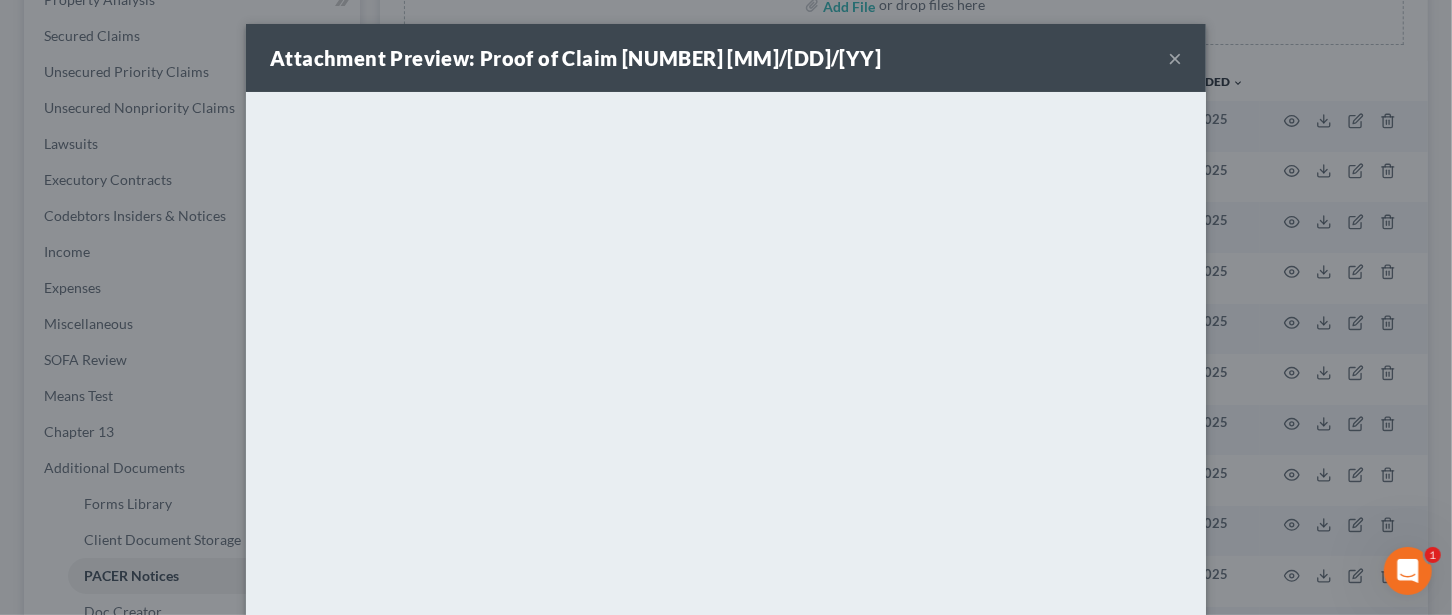 click on "×" at bounding box center [1175, 58] 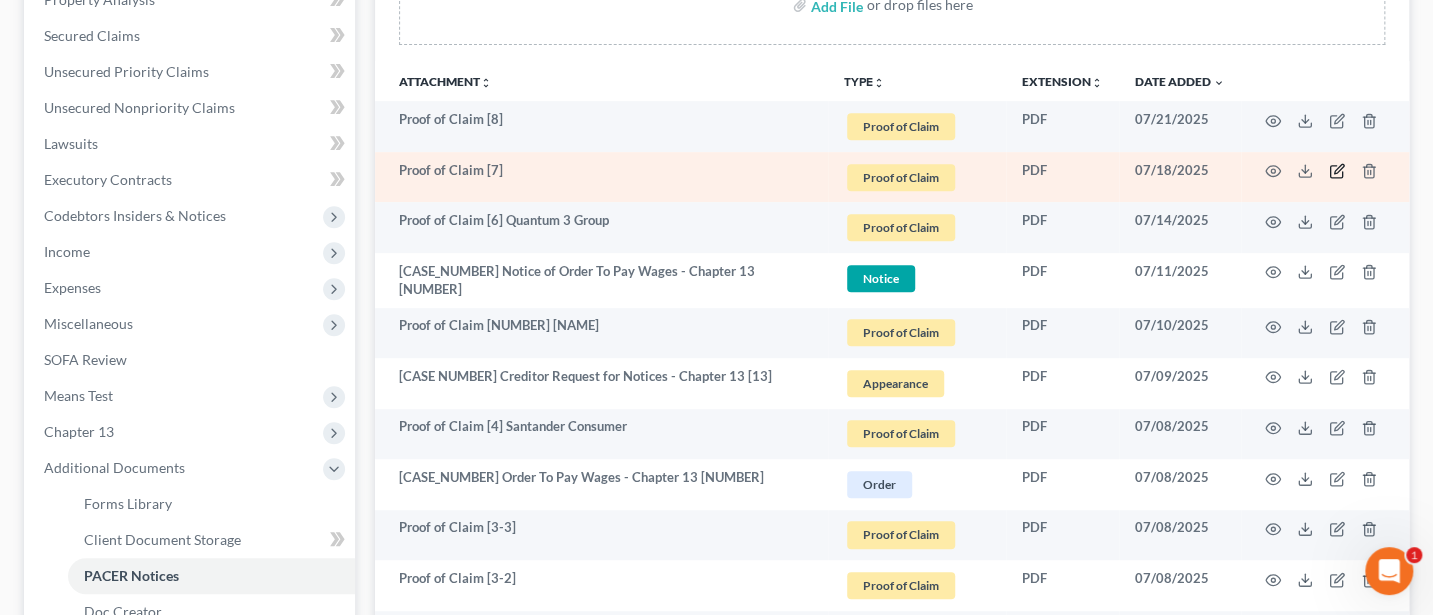 click 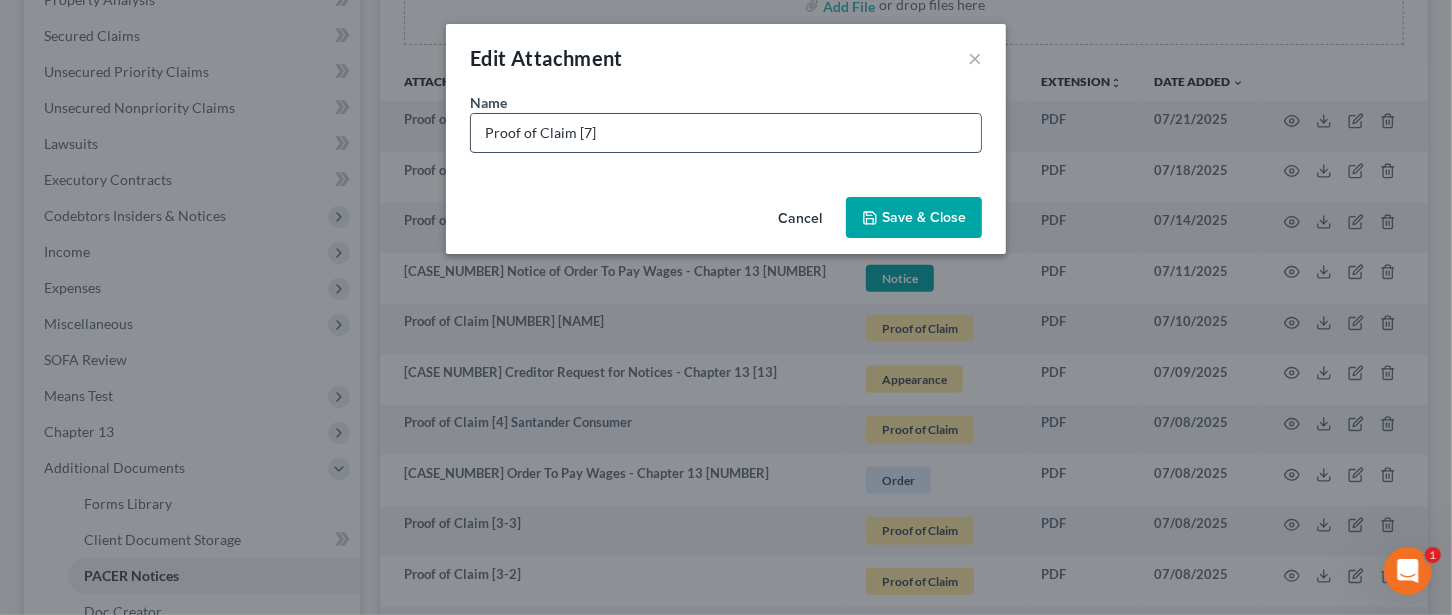 click on "Proof of Claim [7]" at bounding box center [726, 133] 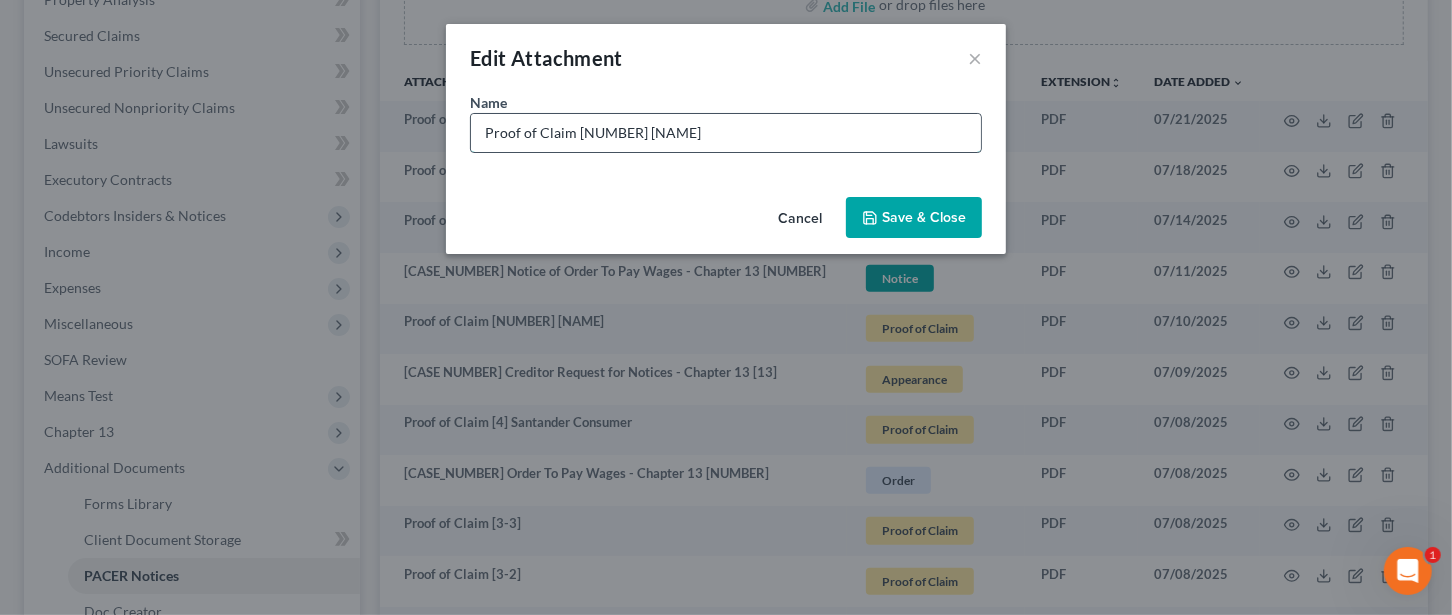 type on "Proof of Claim [7] IRS" 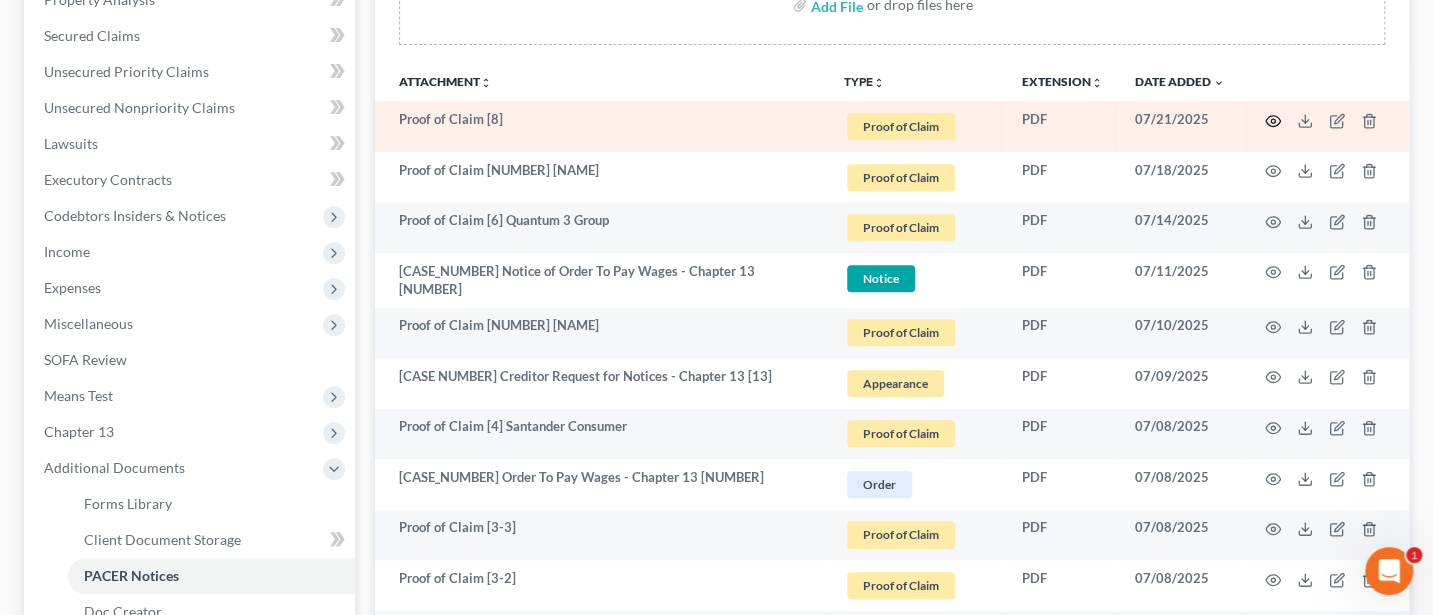 click 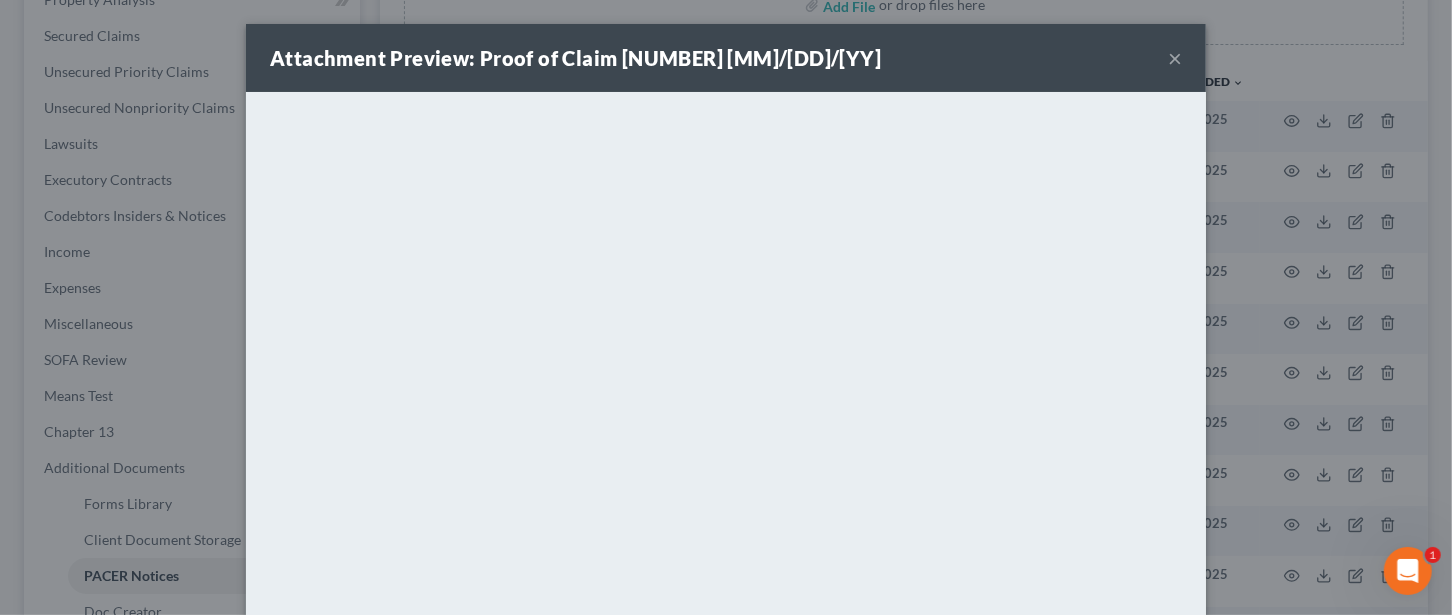 click on "×" at bounding box center (1175, 58) 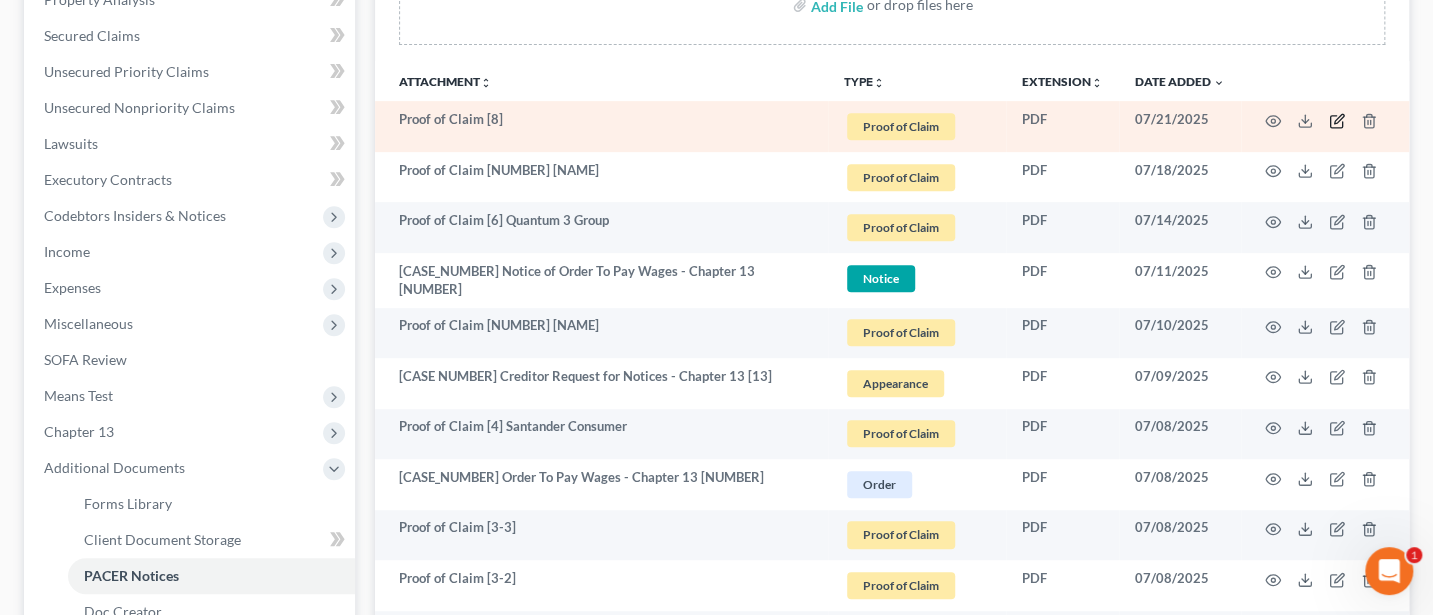 click 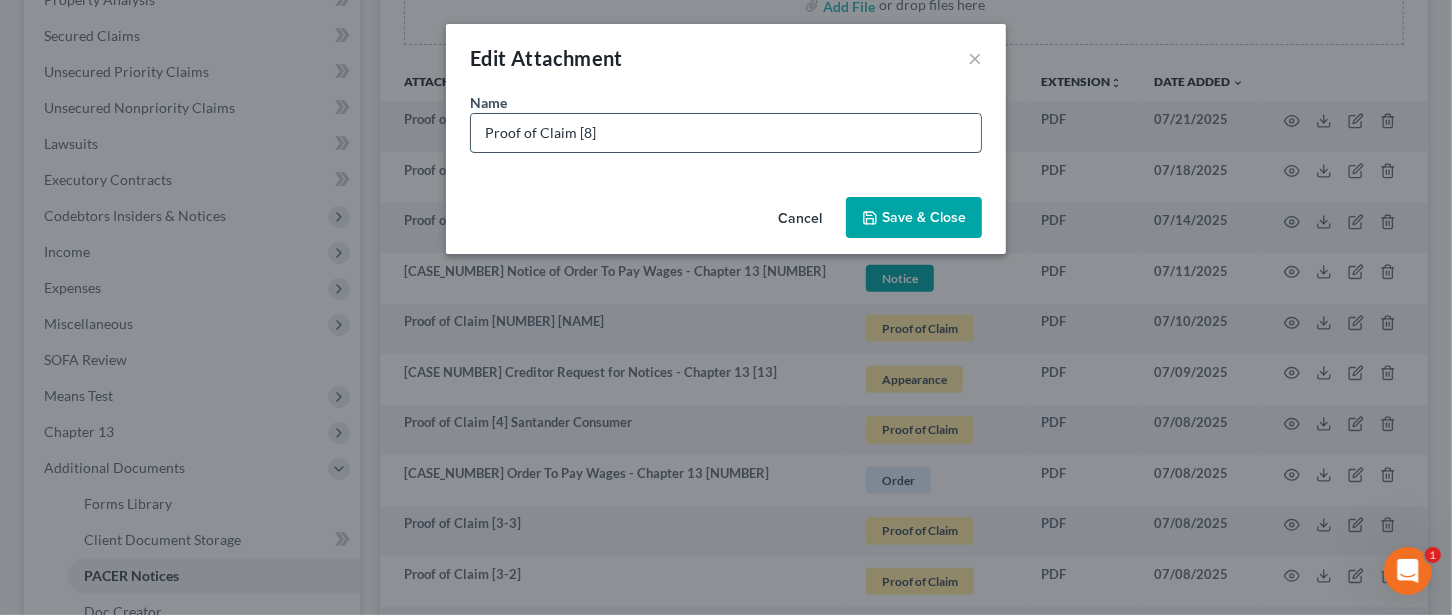 click on "Proof of Claim [8]" at bounding box center (726, 133) 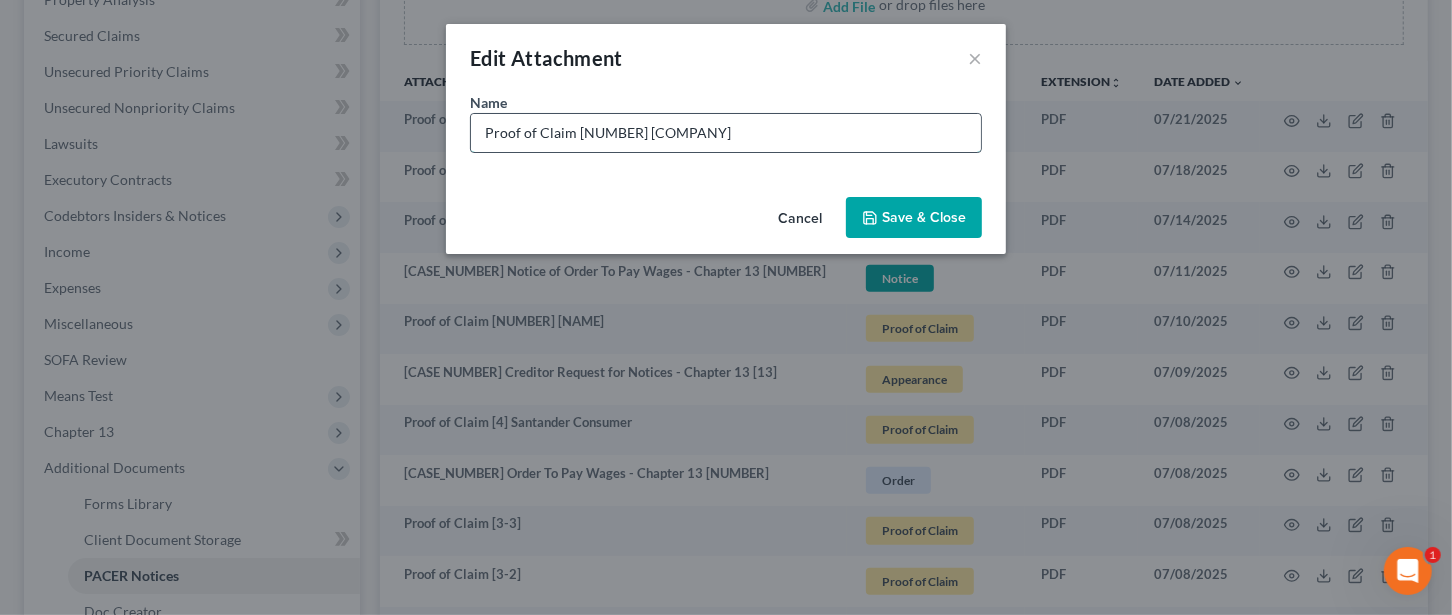 type on "Proof of Claim [8] Synovus Bank" 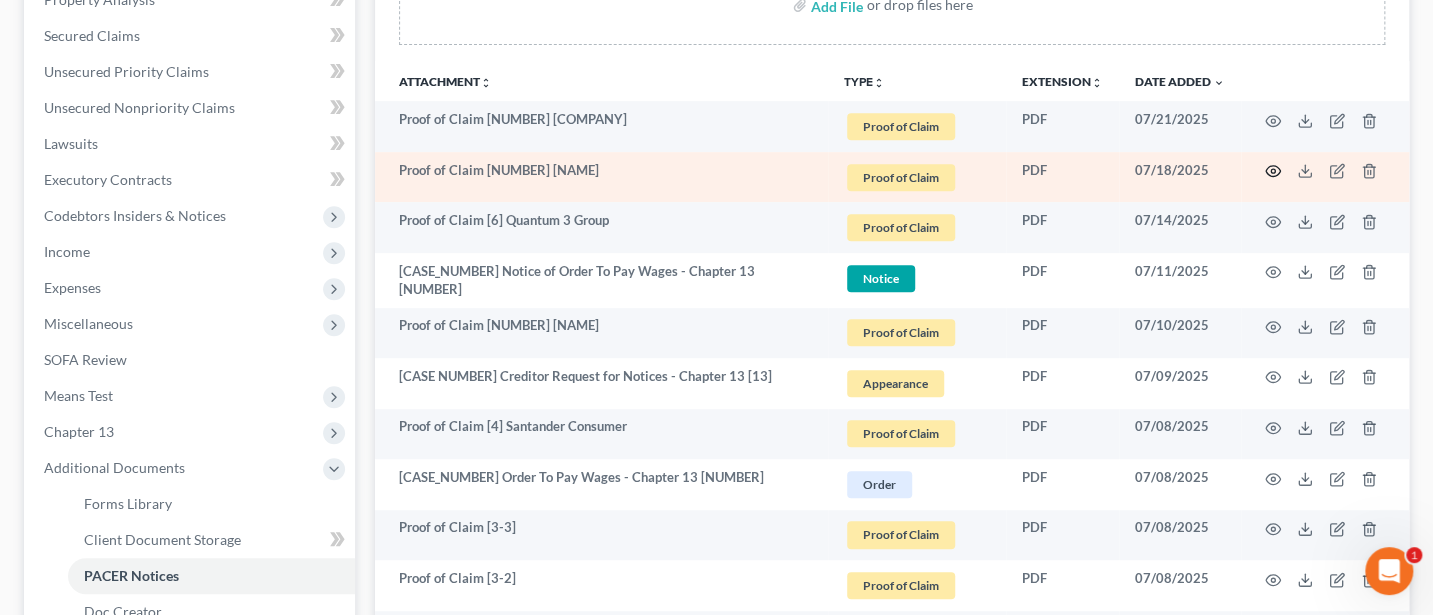 click 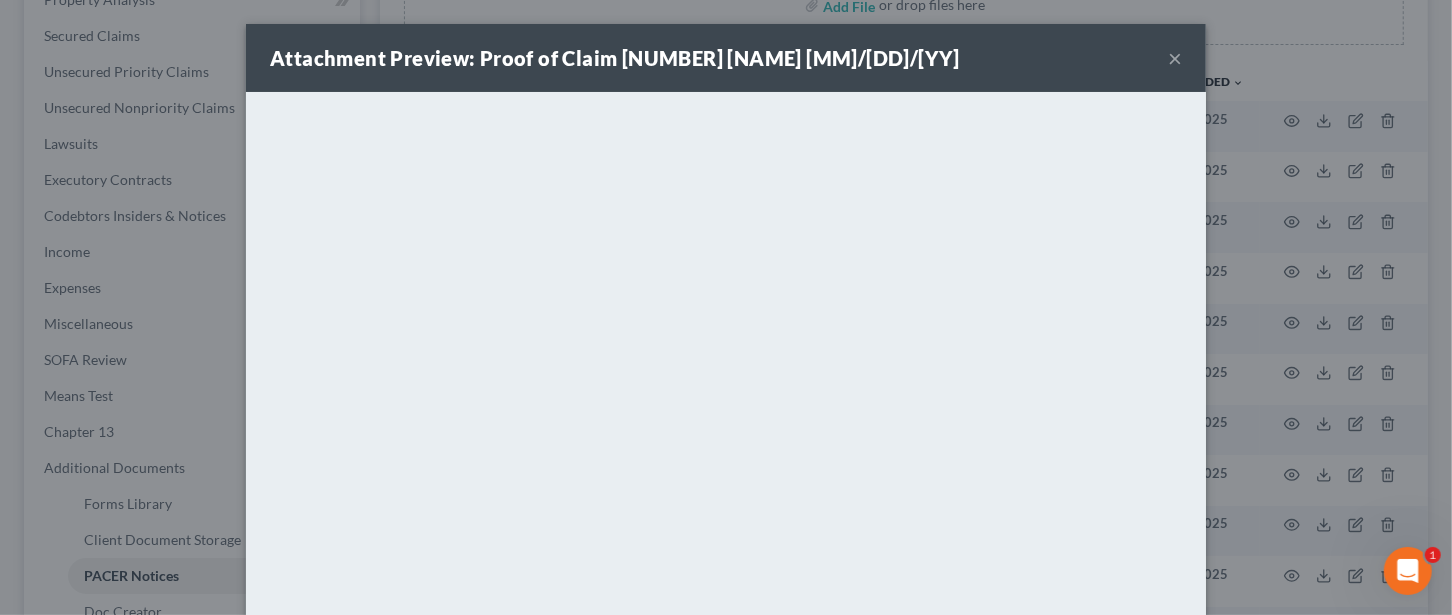 click on "×" at bounding box center [1175, 58] 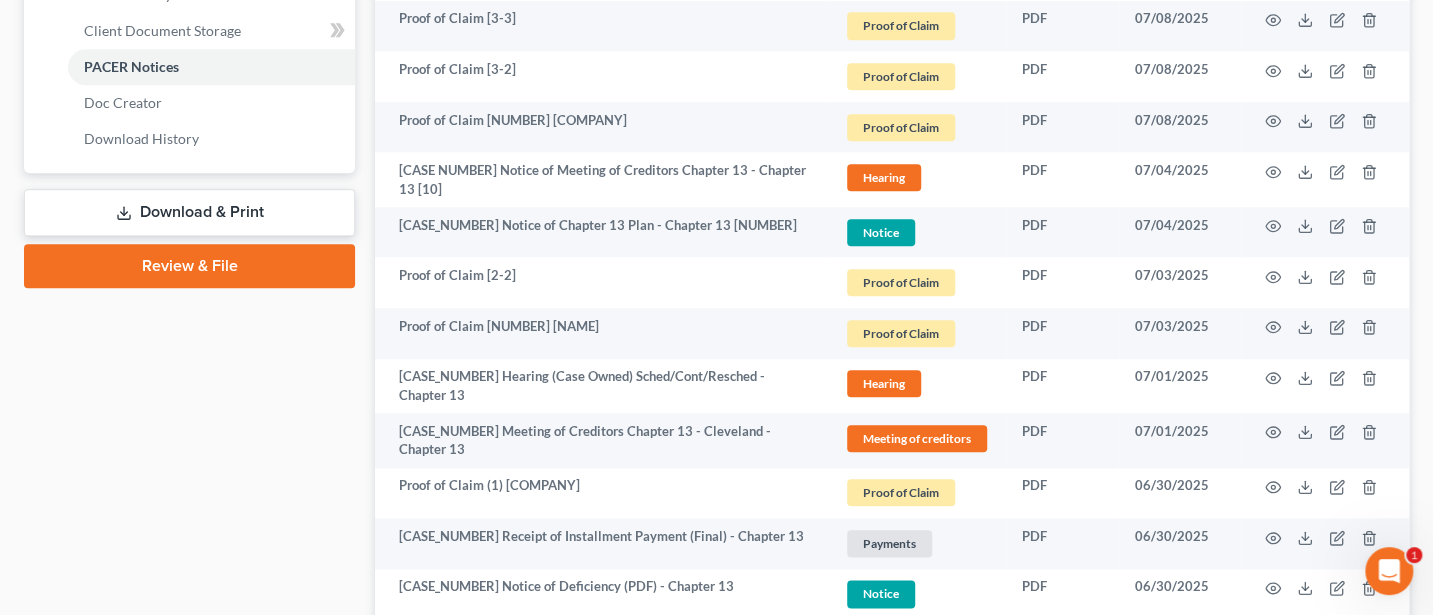 scroll, scrollTop: 939, scrollLeft: 0, axis: vertical 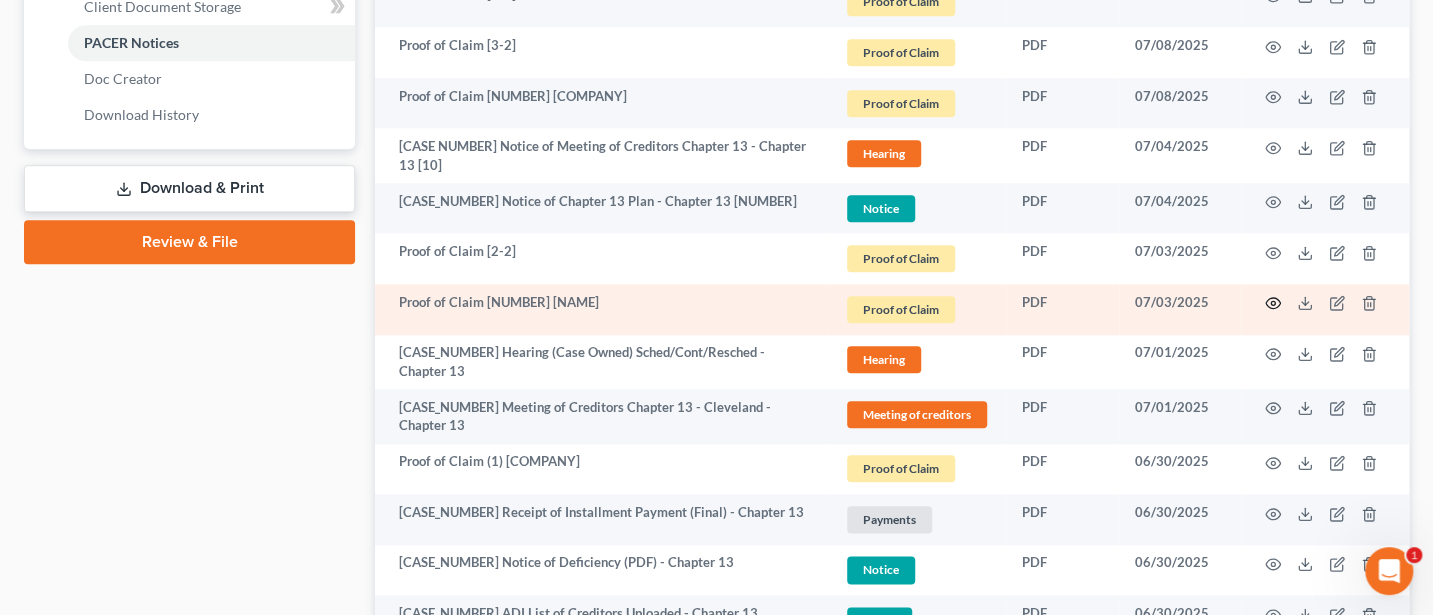 click 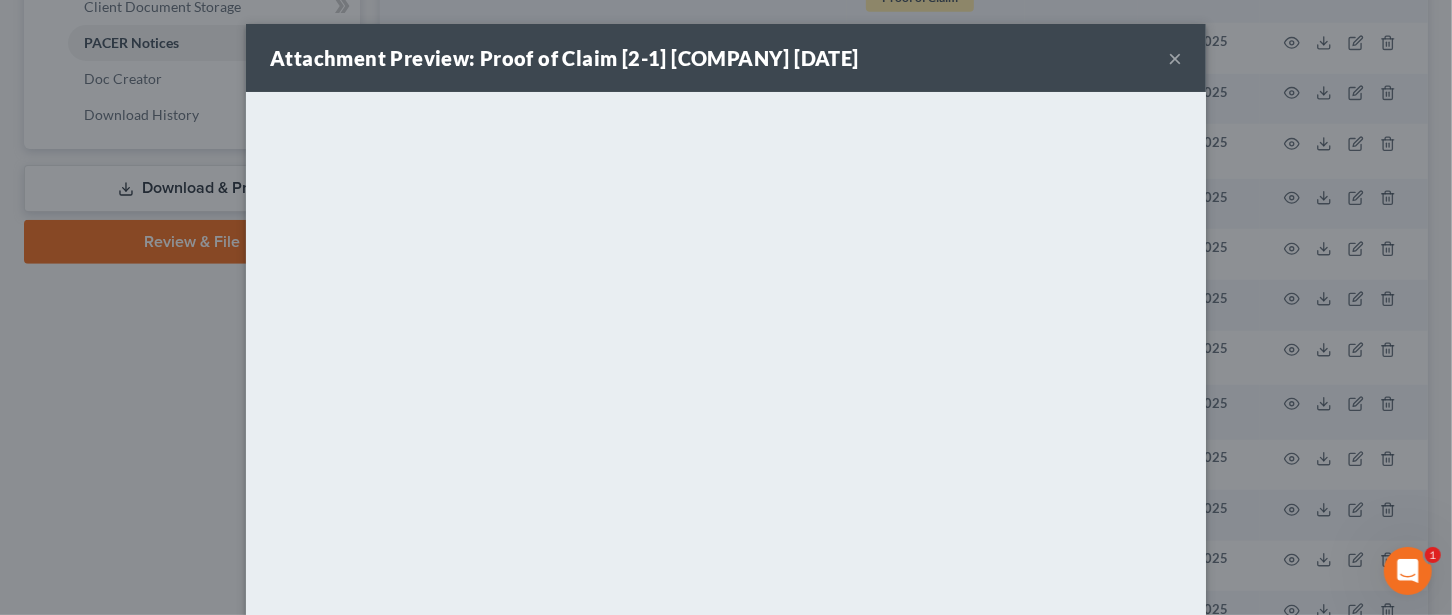 click on "×" at bounding box center (1175, 58) 